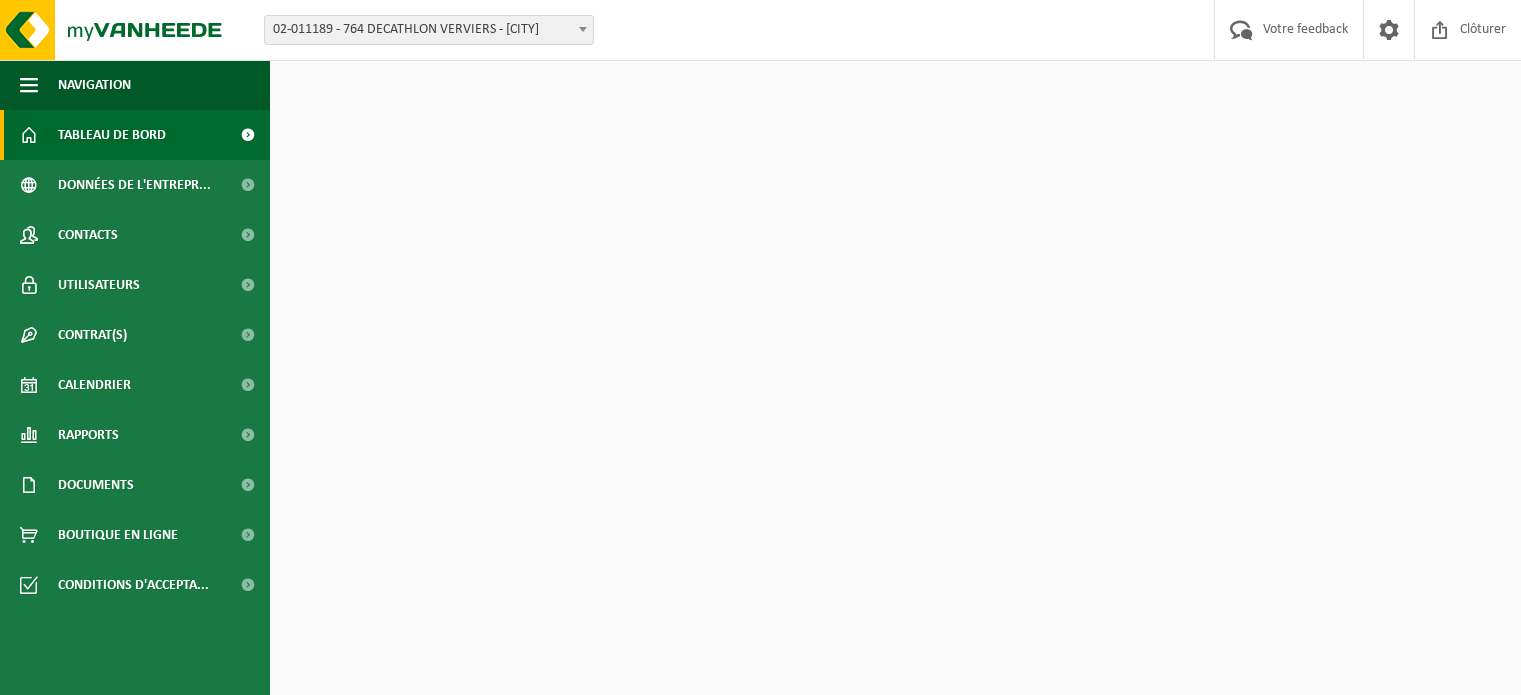 scroll, scrollTop: 0, scrollLeft: 0, axis: both 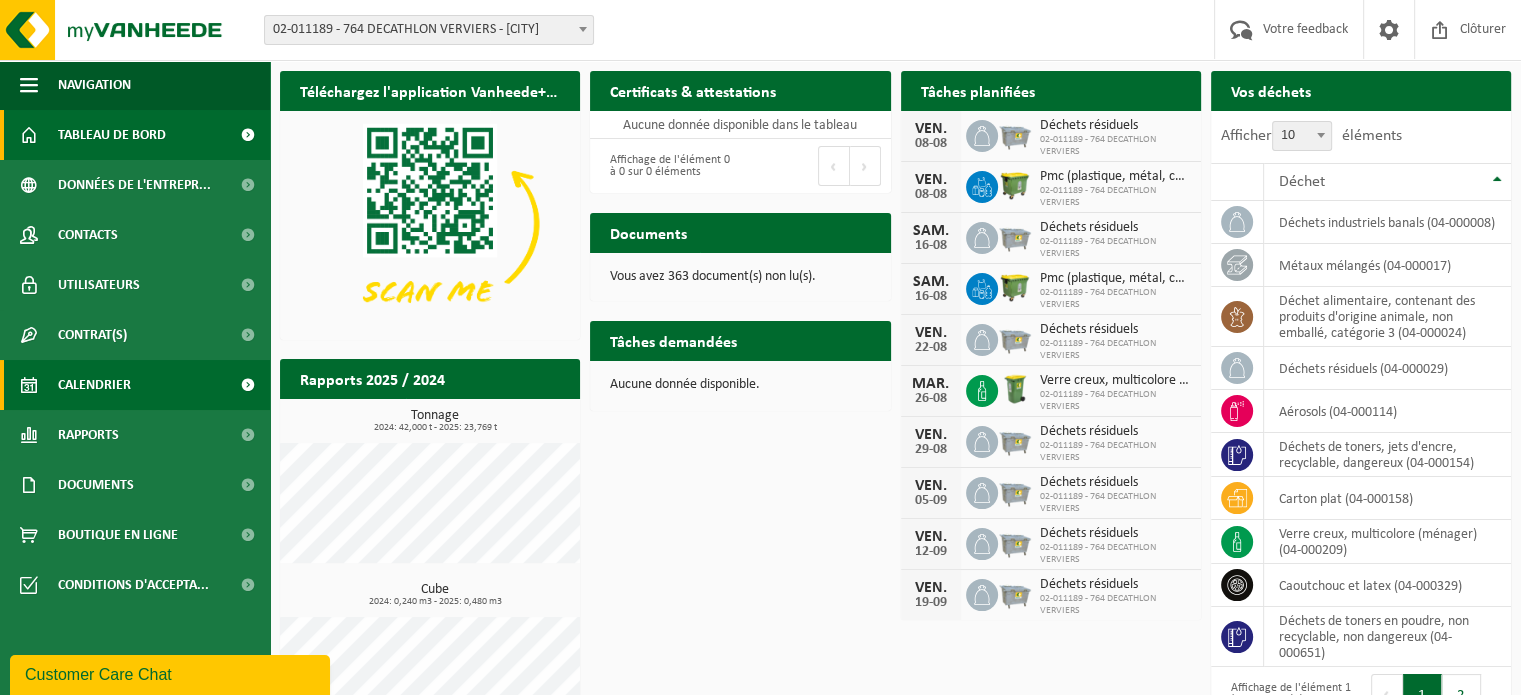 click on "Calendrier" at bounding box center [94, 385] 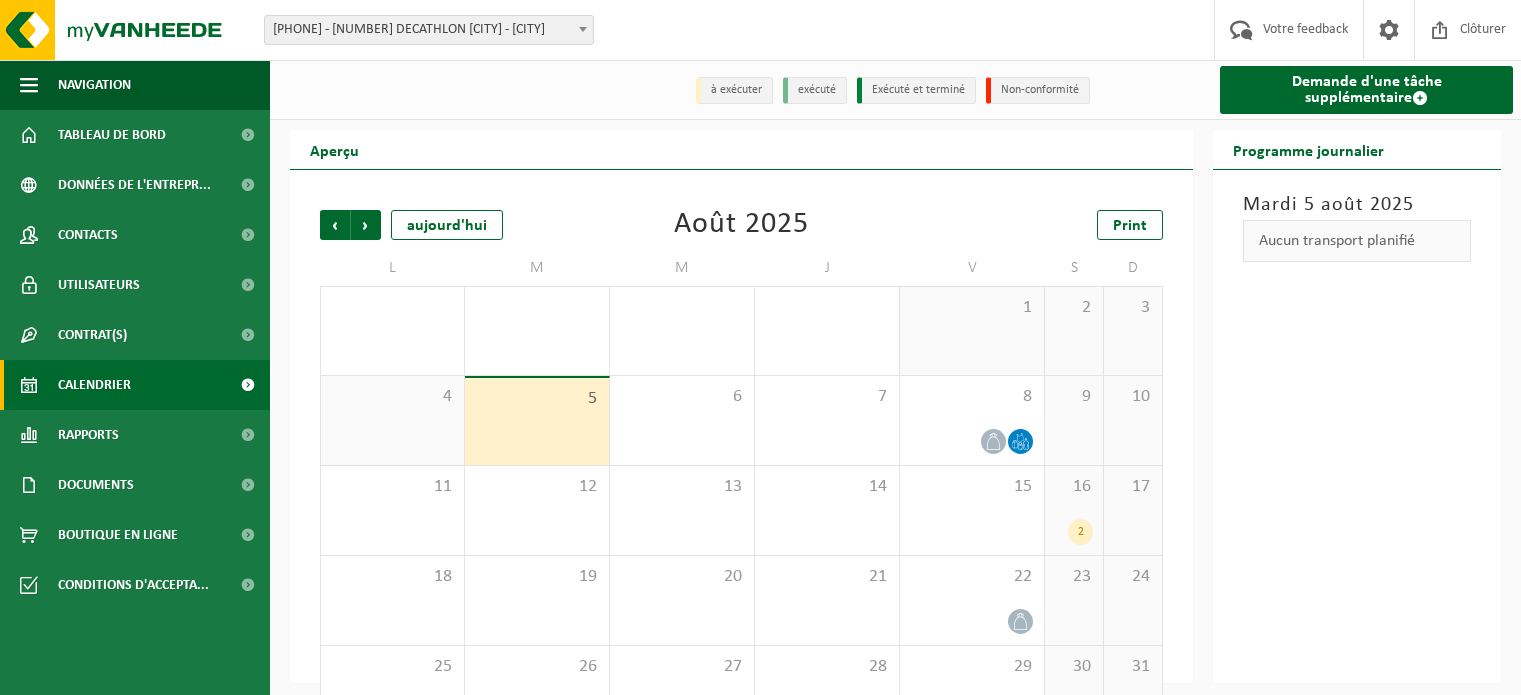 scroll, scrollTop: 0, scrollLeft: 0, axis: both 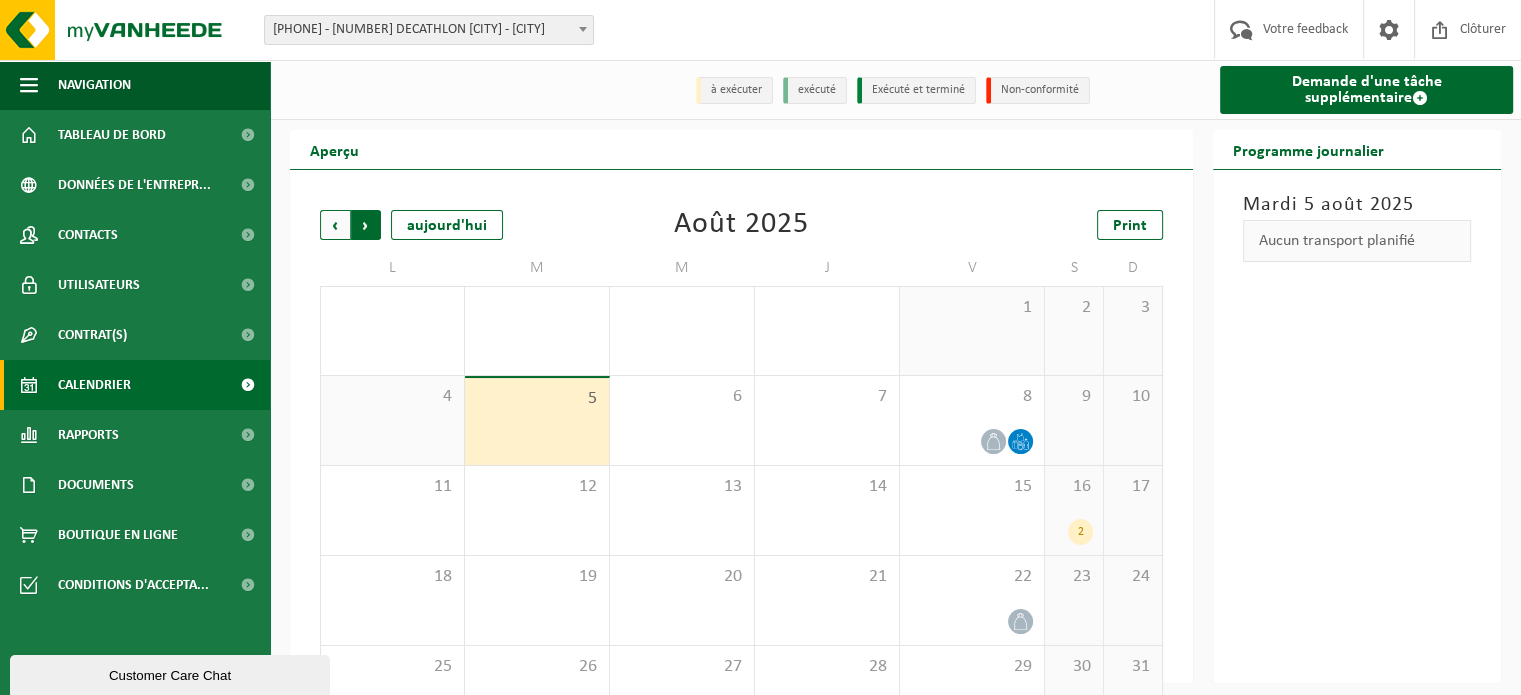 click on "Précédent" at bounding box center (335, 225) 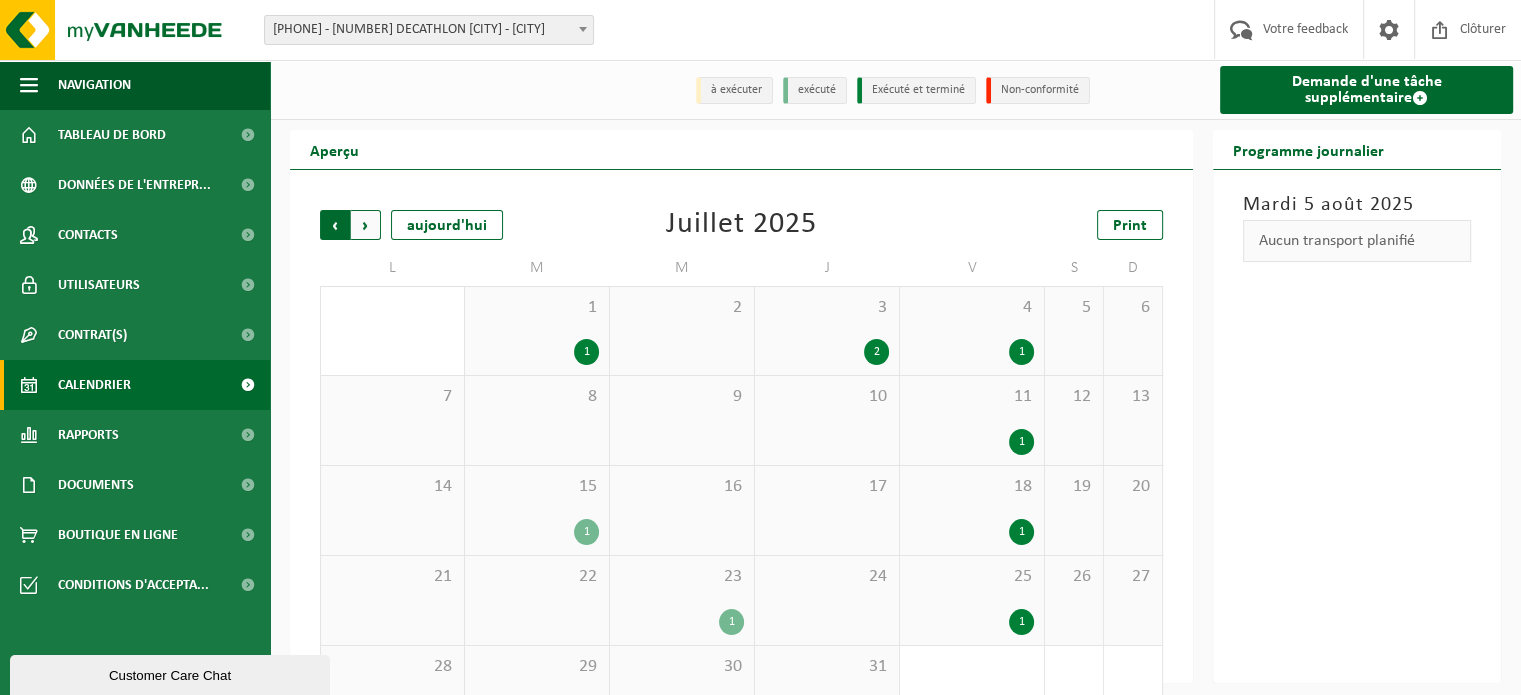click on "Suivant" at bounding box center (366, 225) 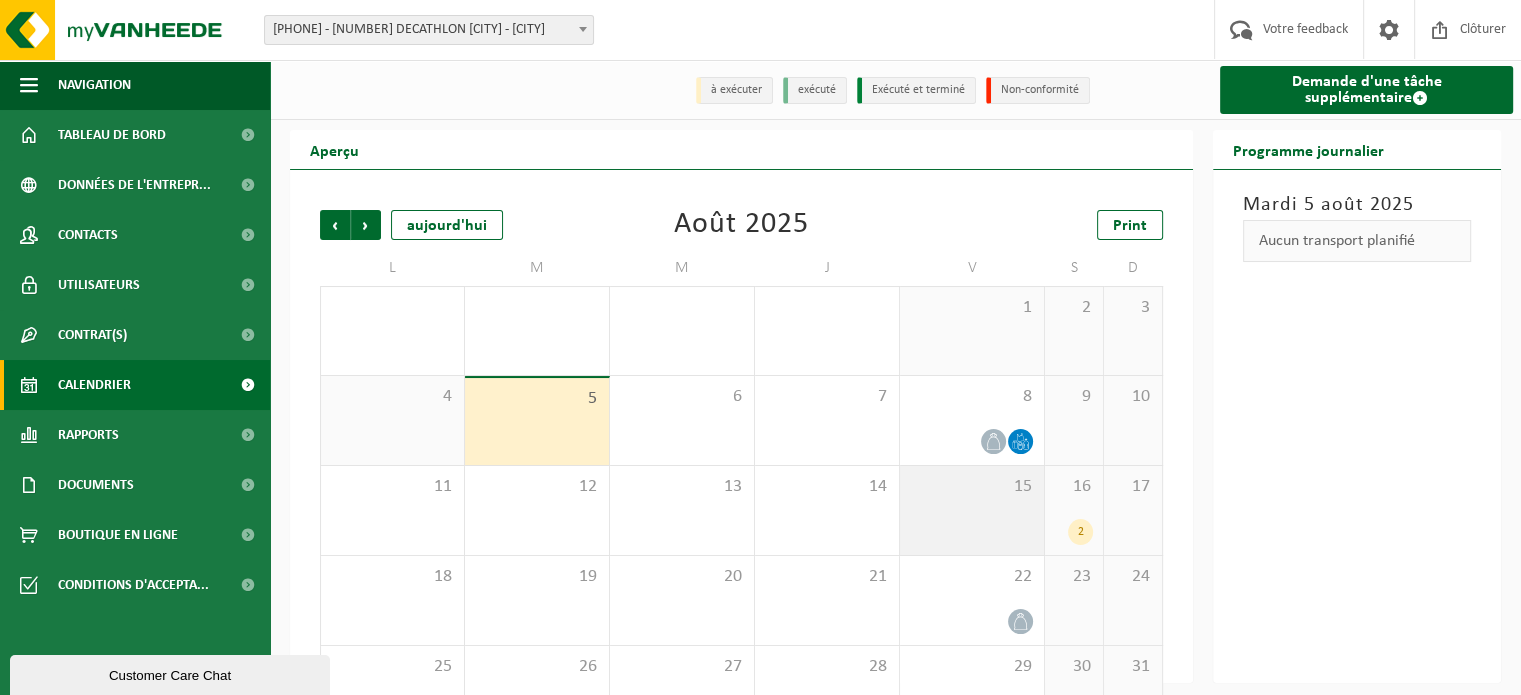 scroll, scrollTop: 62, scrollLeft: 0, axis: vertical 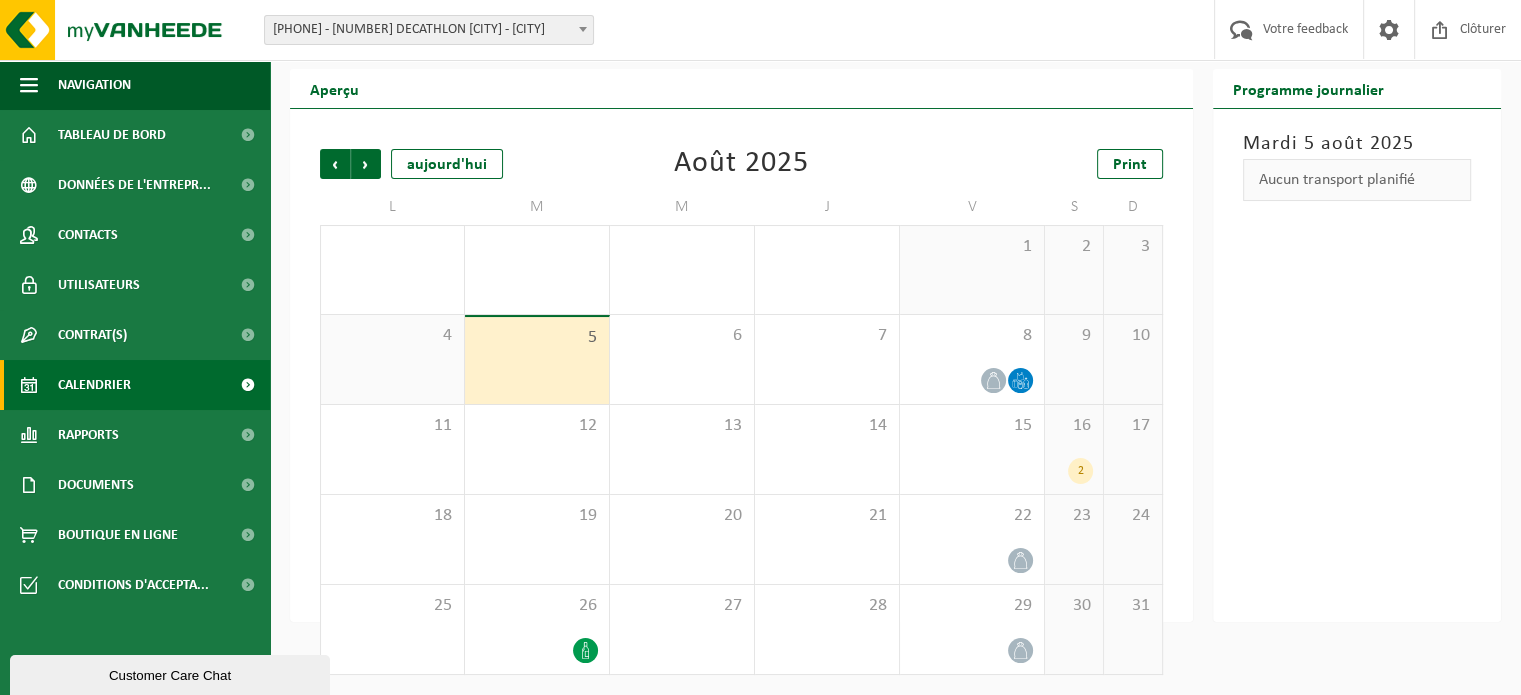 click on "2" at bounding box center (1080, 471) 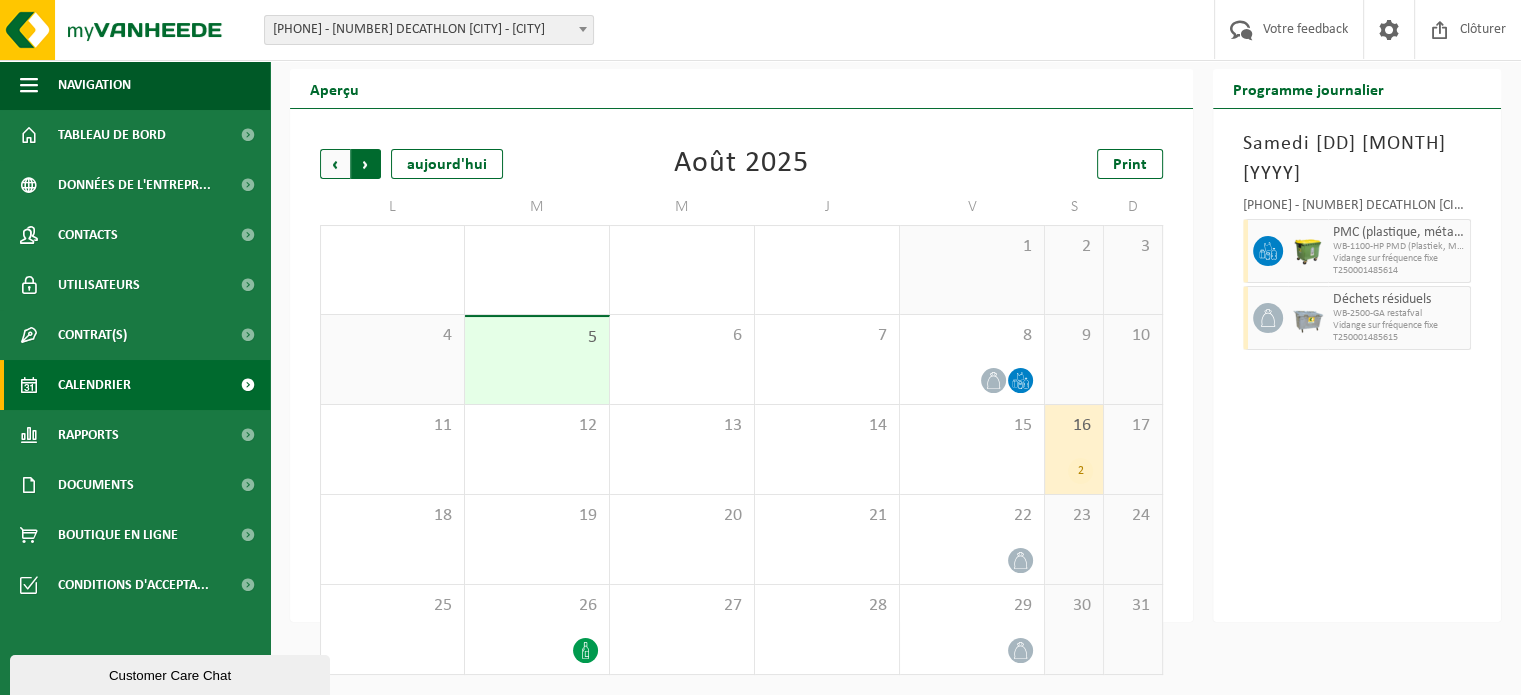 click on "Précédent" at bounding box center [335, 164] 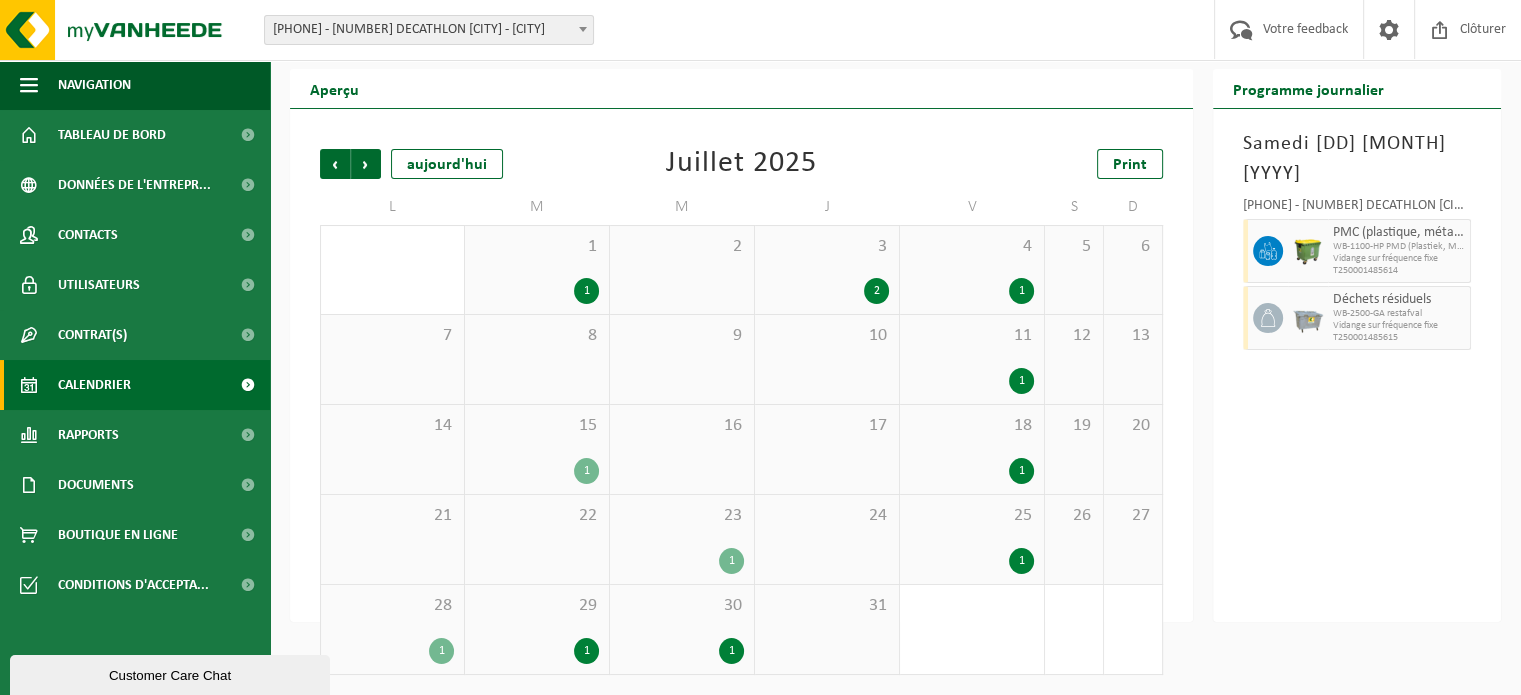 click on "30 1" at bounding box center [682, 629] 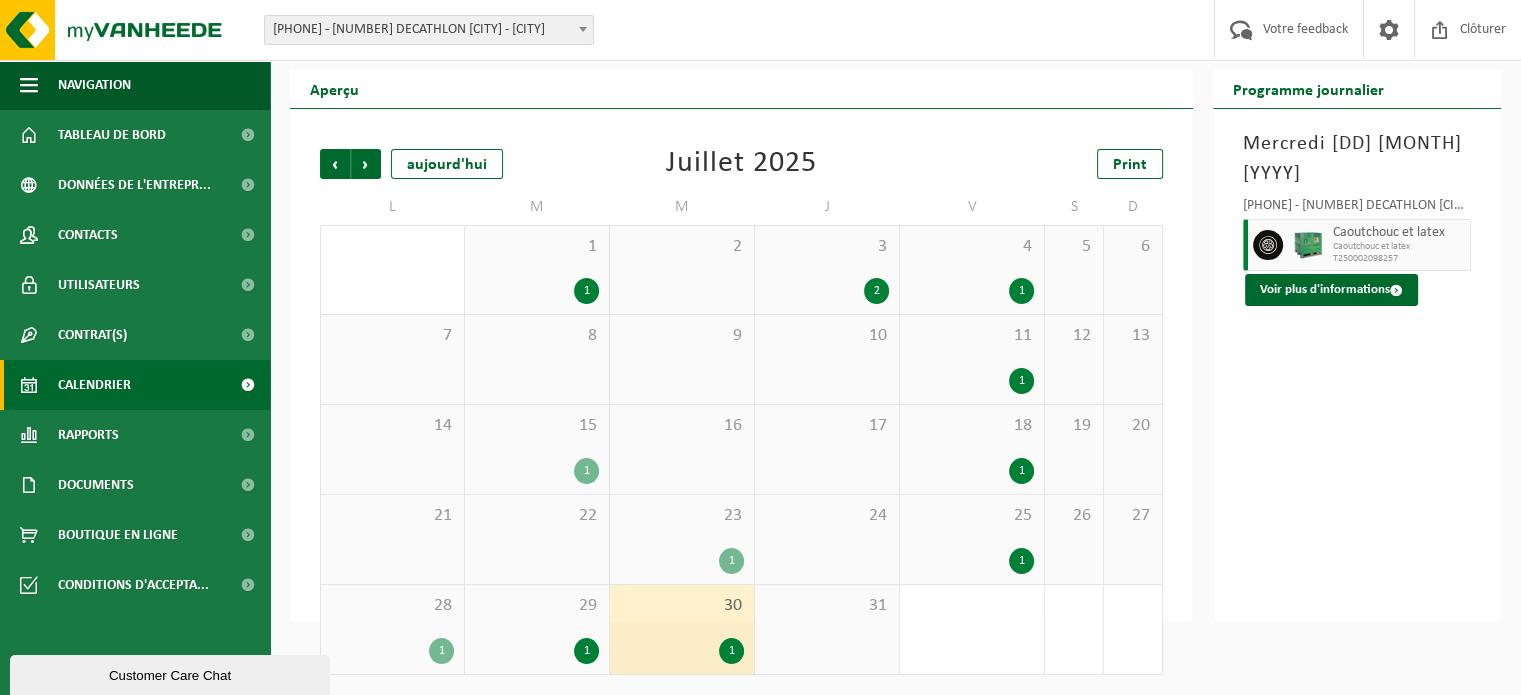 click on "29 1" at bounding box center (537, 629) 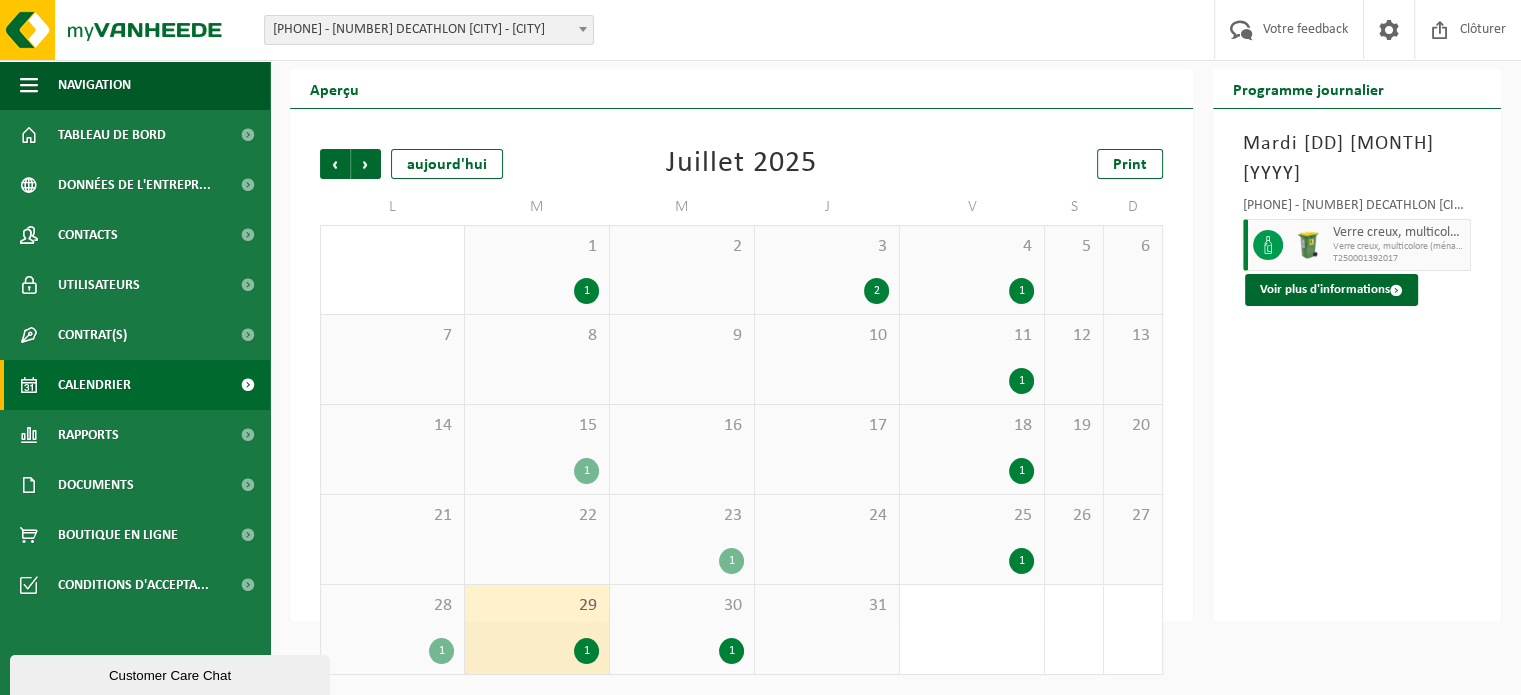 click on "1" at bounding box center [441, 651] 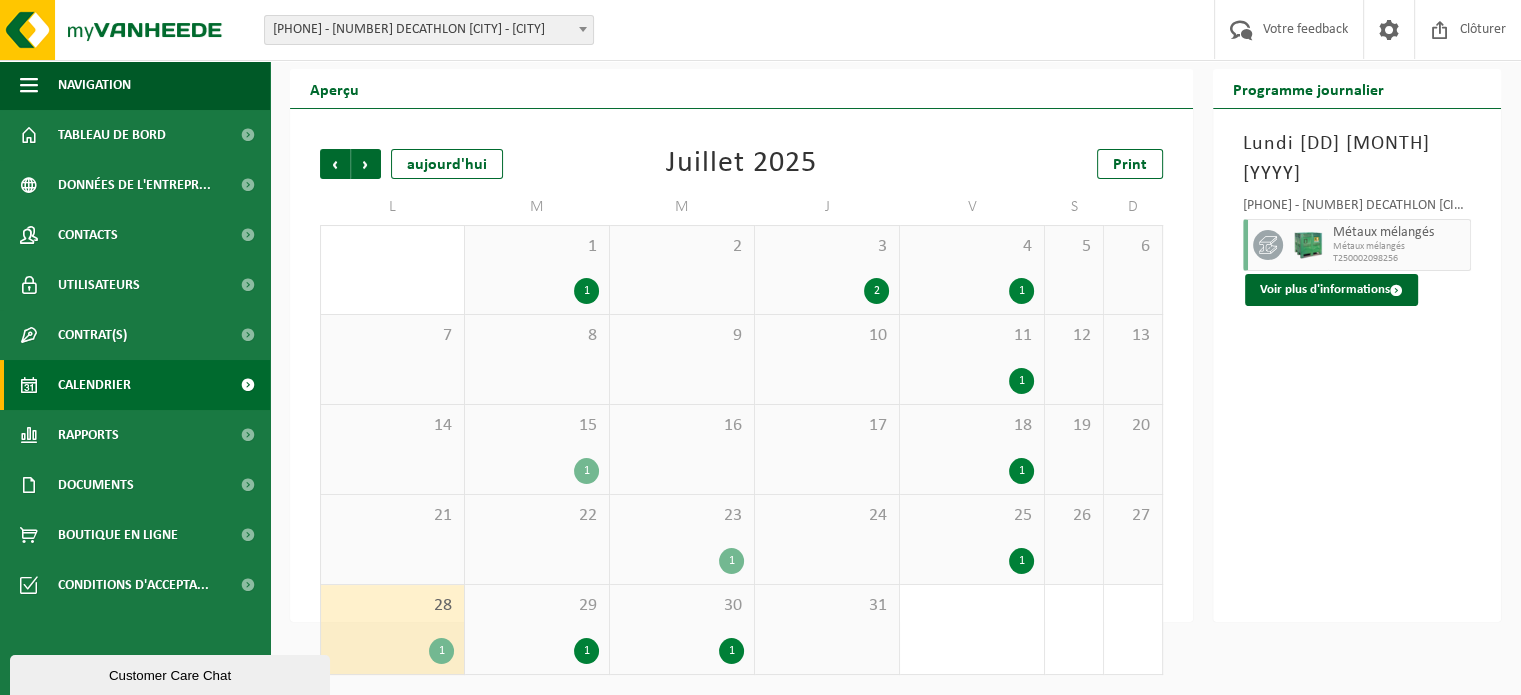 click on "25" at bounding box center (972, 516) 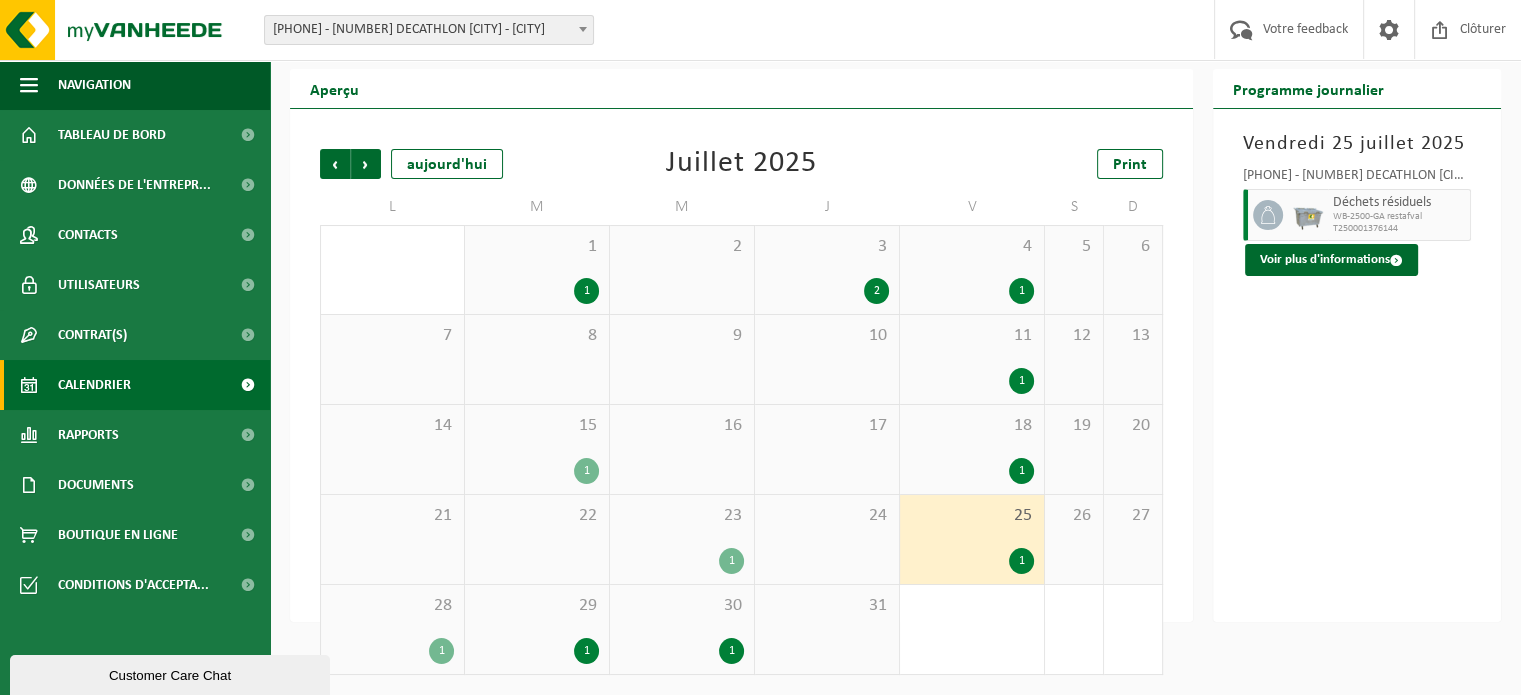 click on "23" at bounding box center (682, 516) 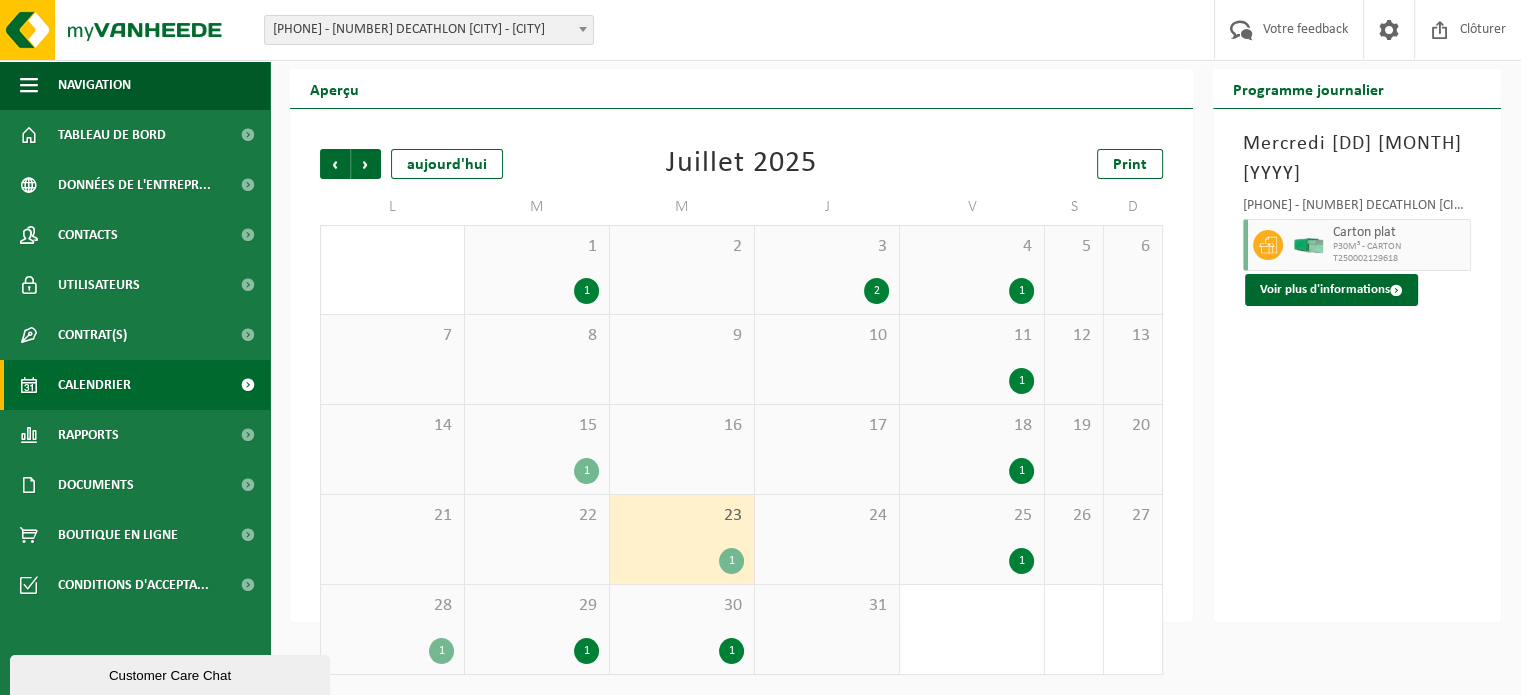 click on "1" at bounding box center (586, 471) 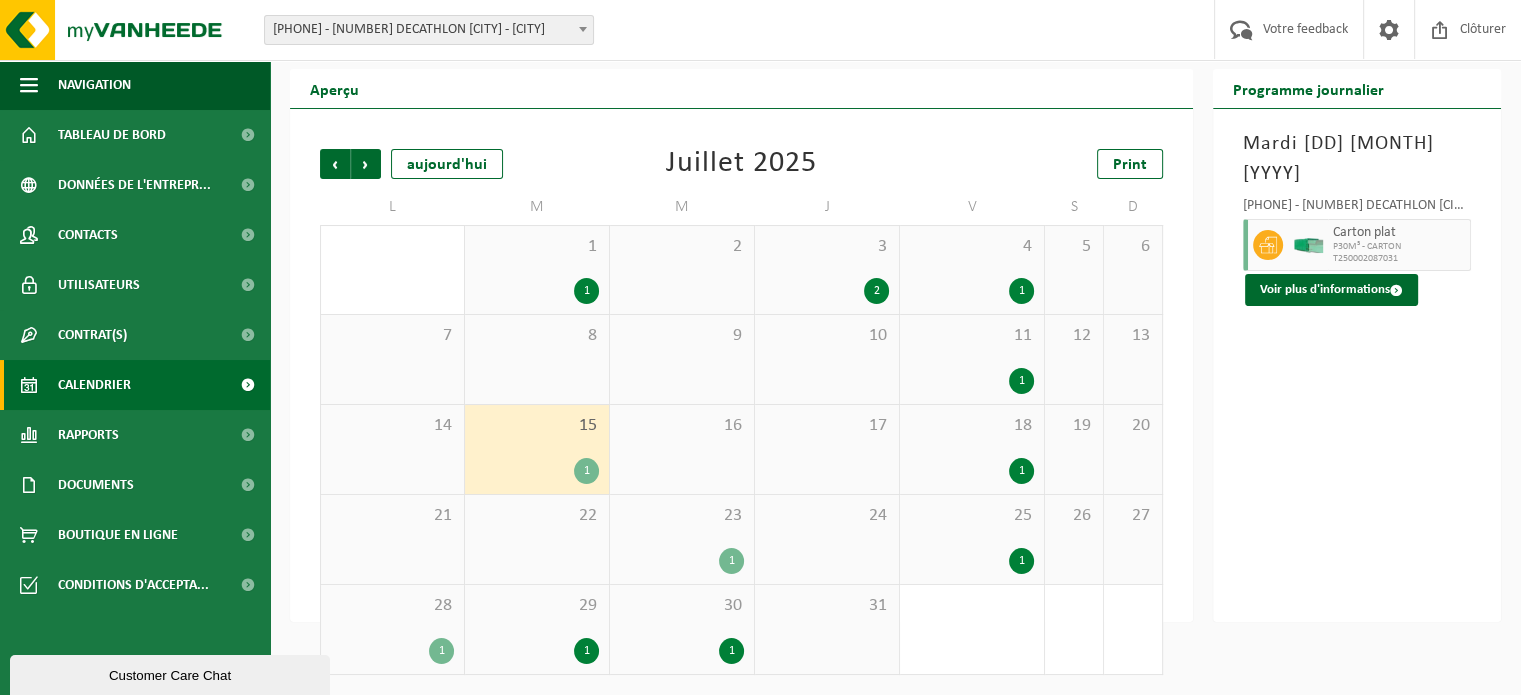 click on "18 1" at bounding box center (972, 449) 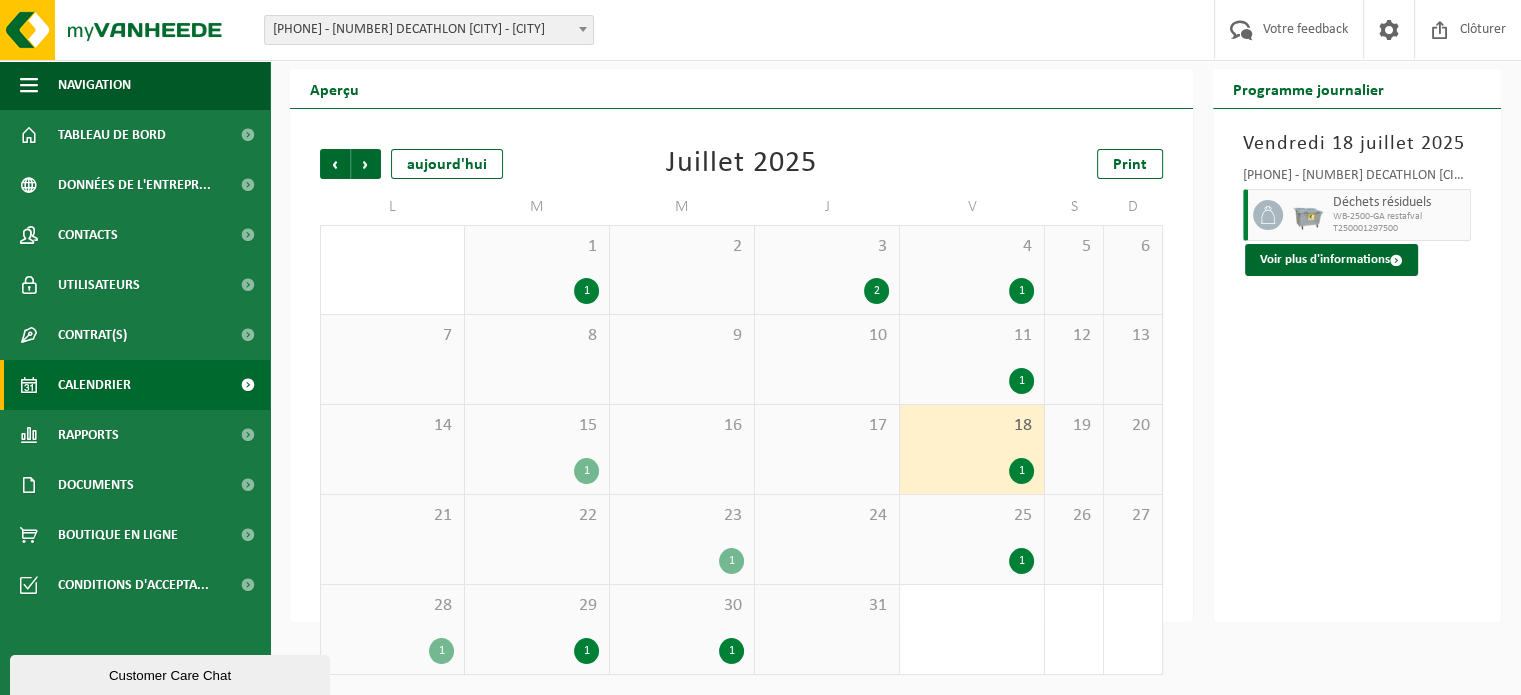 click on "1" at bounding box center [972, 291] 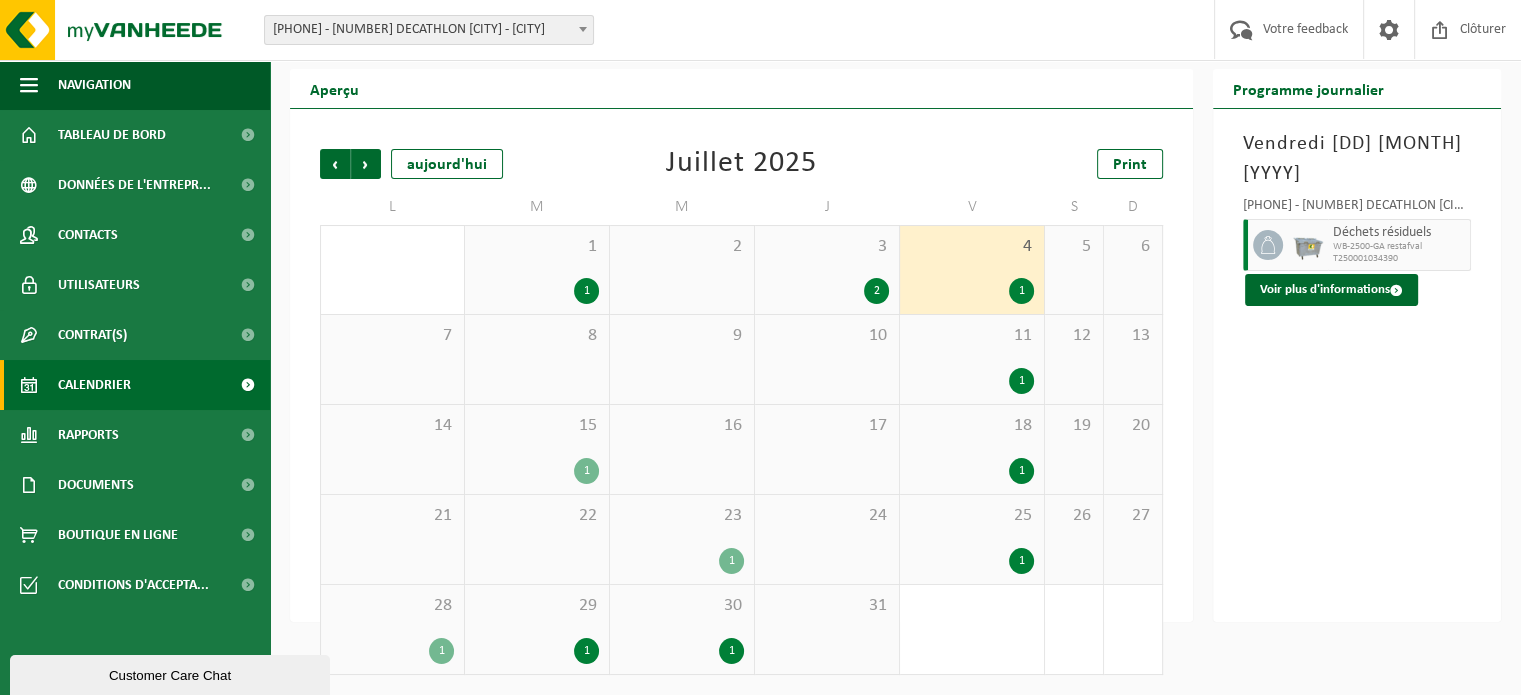 click on "11 1" at bounding box center [972, 359] 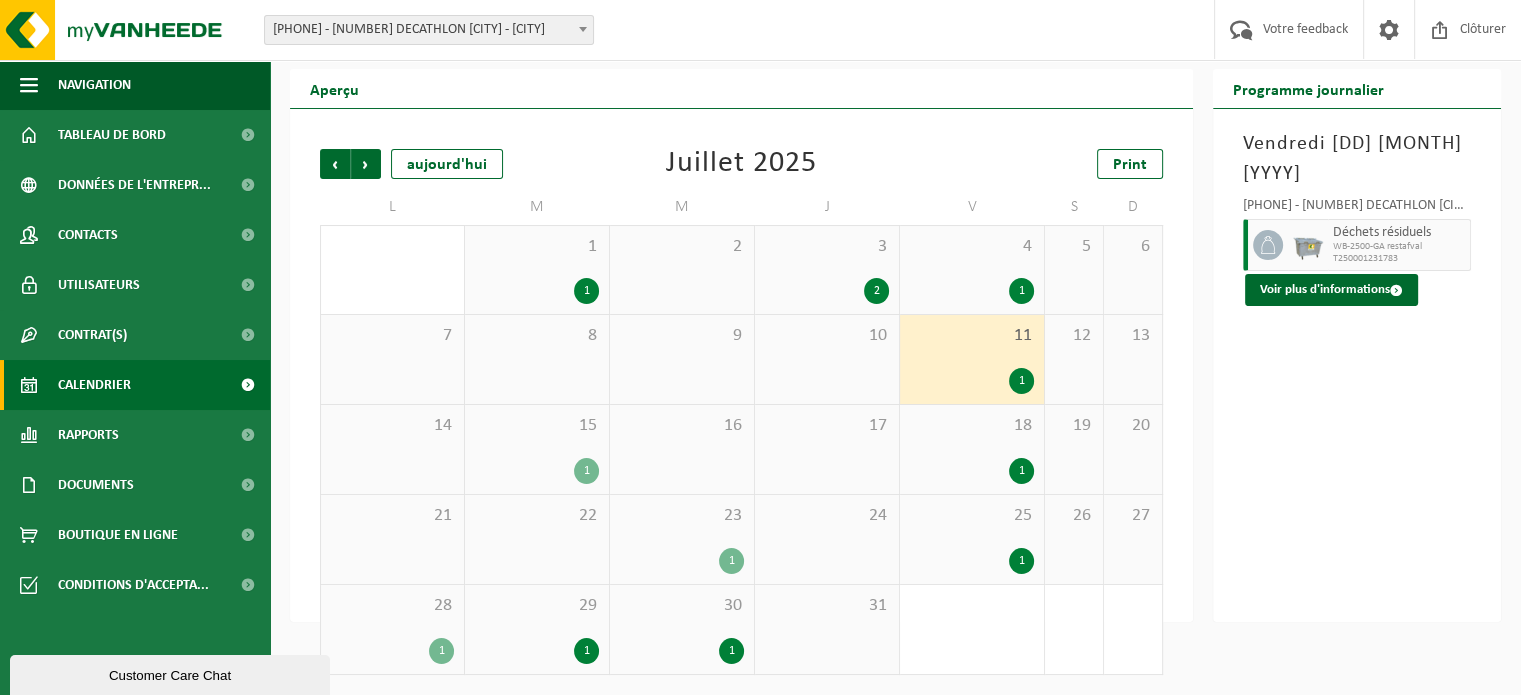 scroll, scrollTop: 0, scrollLeft: 0, axis: both 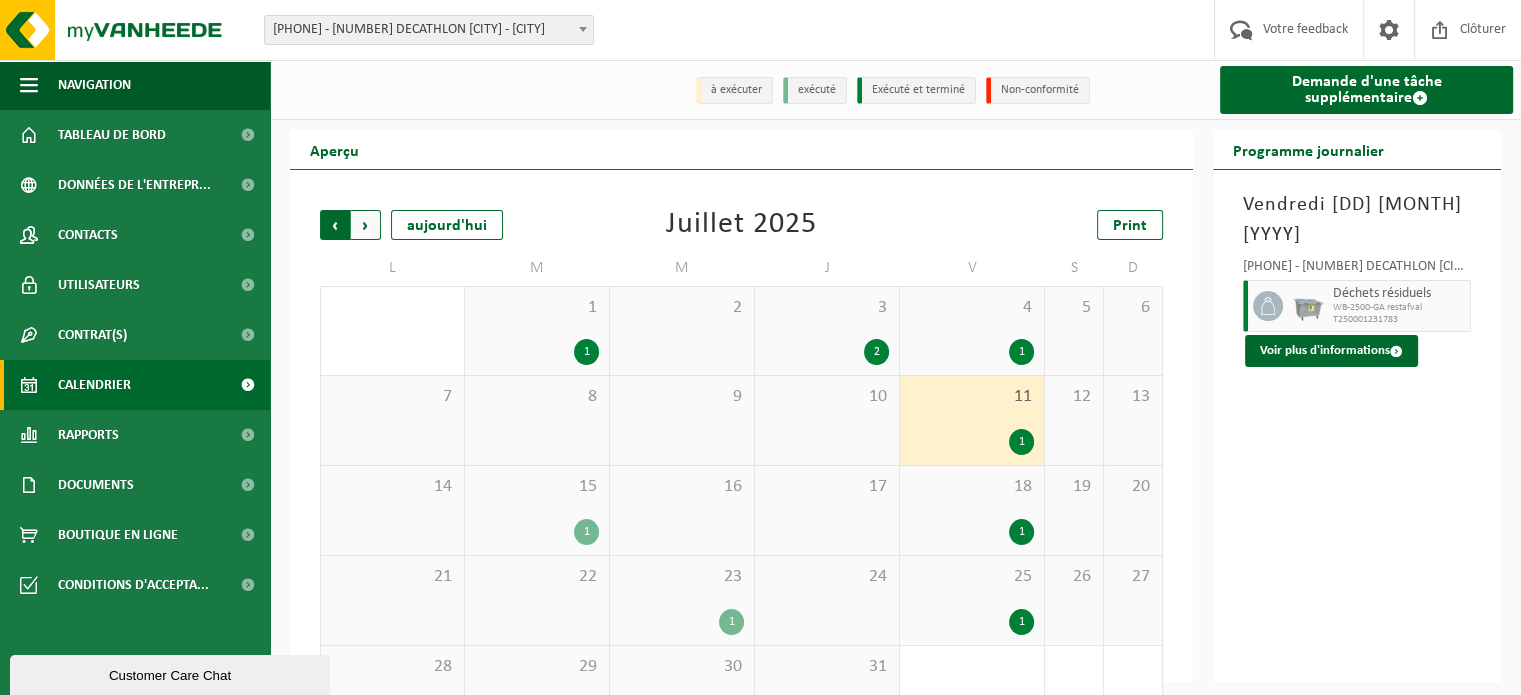 click on "Suivant" at bounding box center (366, 225) 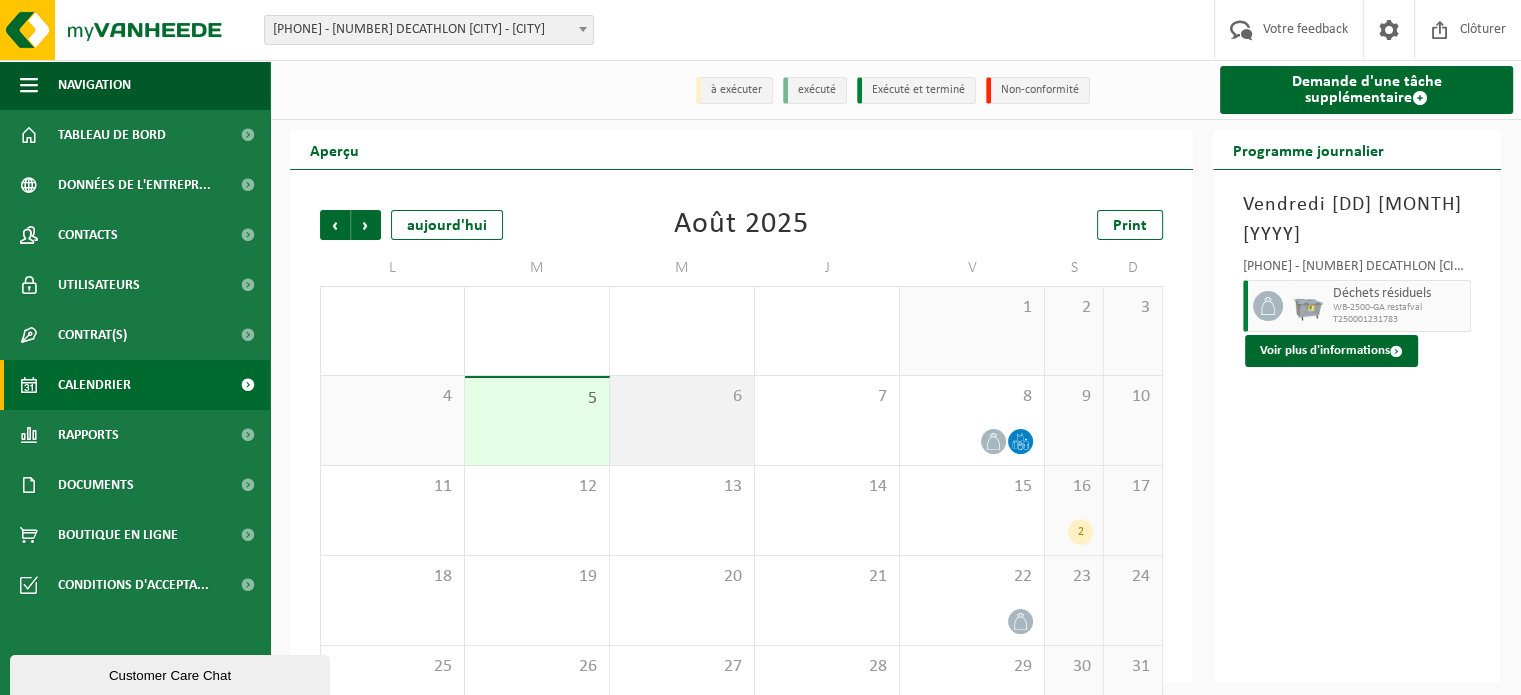 click on "6" at bounding box center [682, 420] 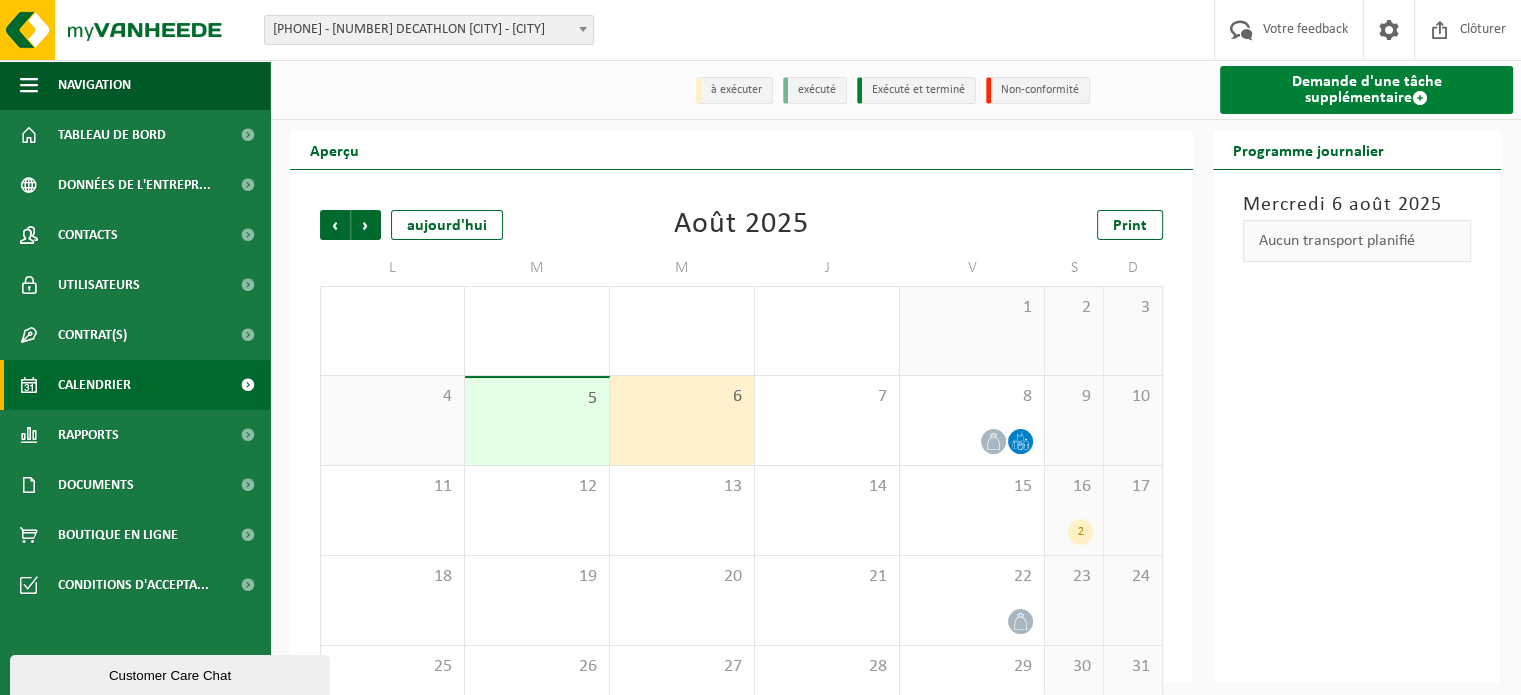 click on "Demande d'une tâche supplémentaire" at bounding box center [1366, 90] 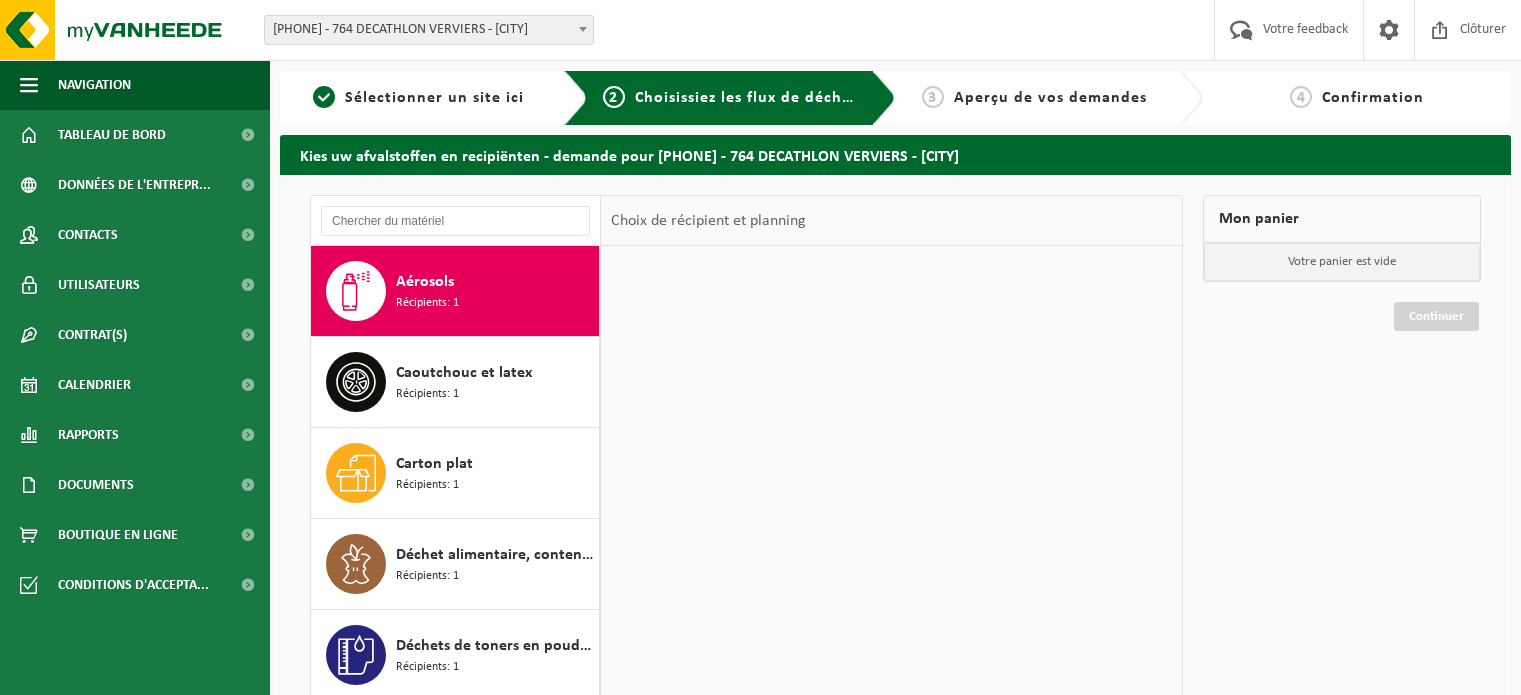 scroll, scrollTop: 0, scrollLeft: 0, axis: both 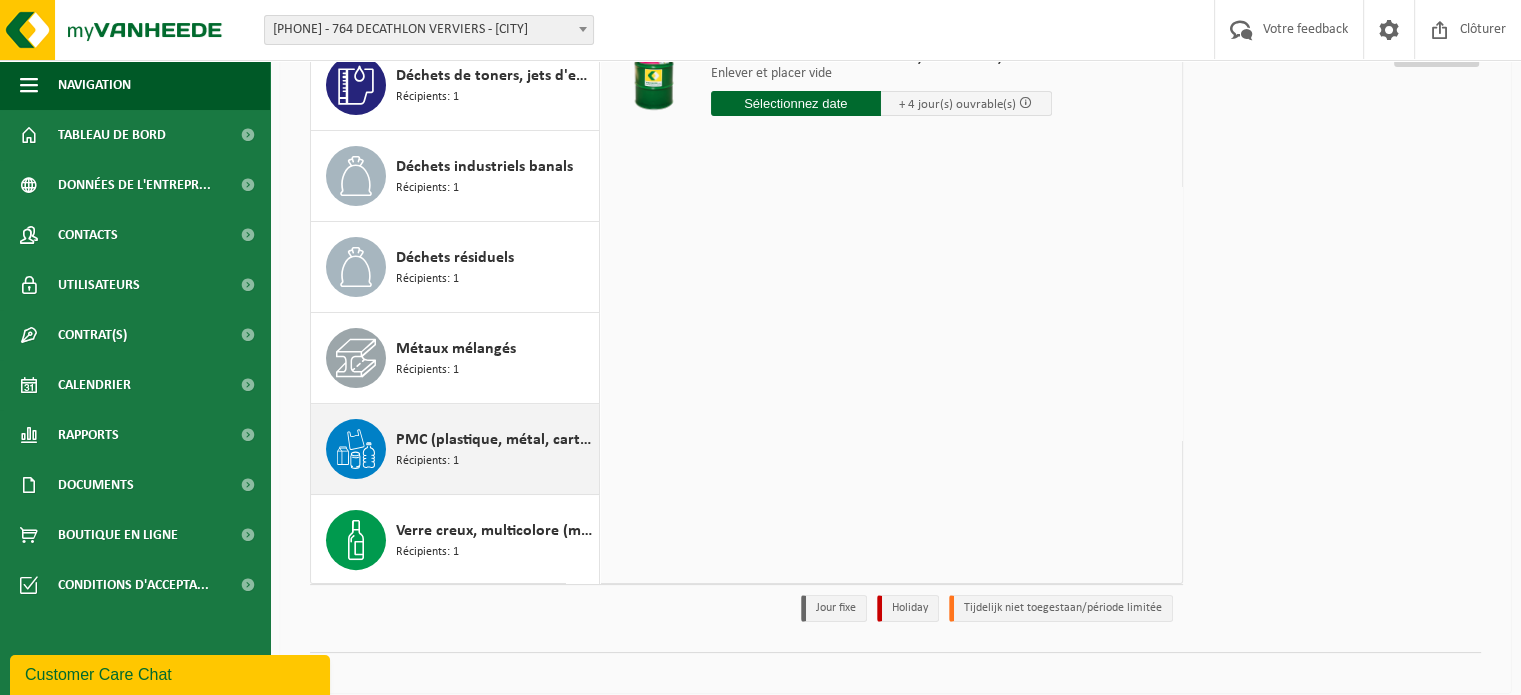click on "PMC (plastique, métal, carton boisson) (industriel)   Récipients: 1" at bounding box center [495, 449] 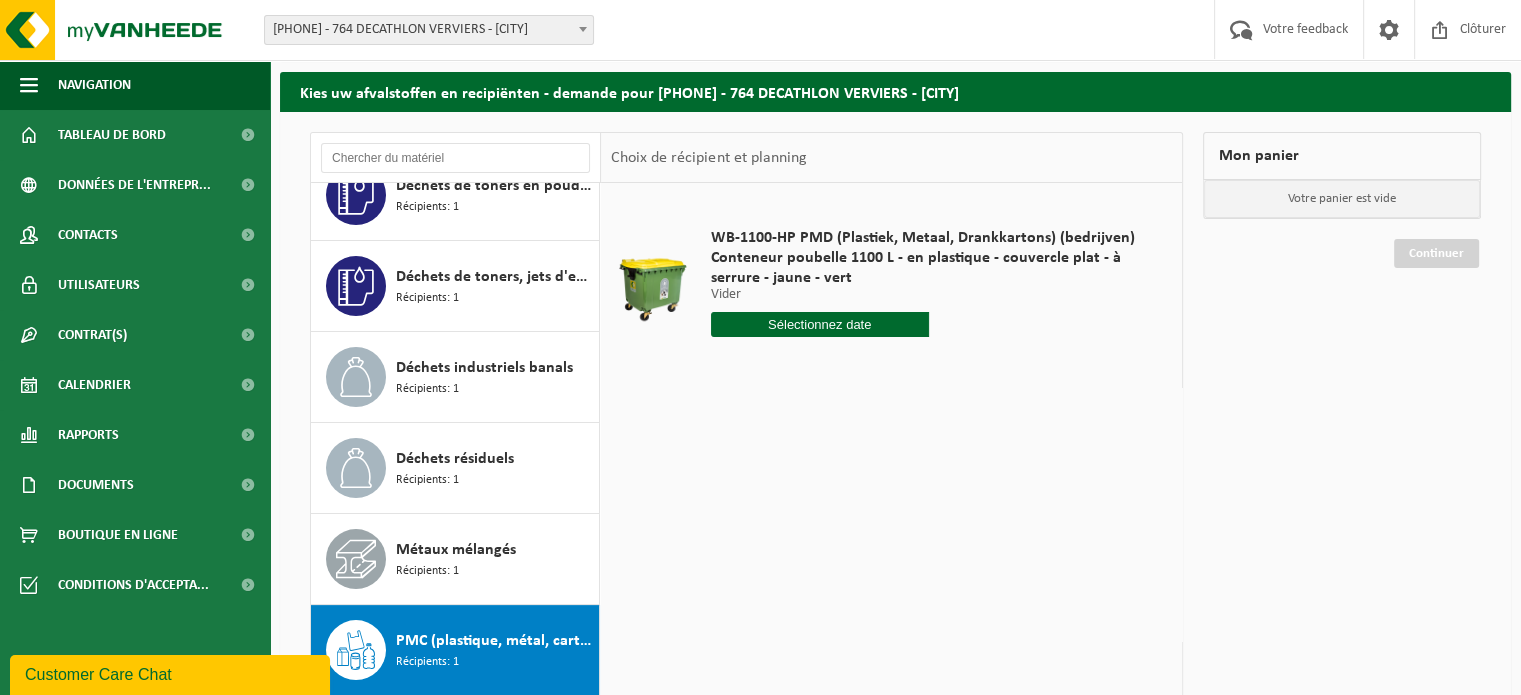 scroll, scrollTop: 56, scrollLeft: 0, axis: vertical 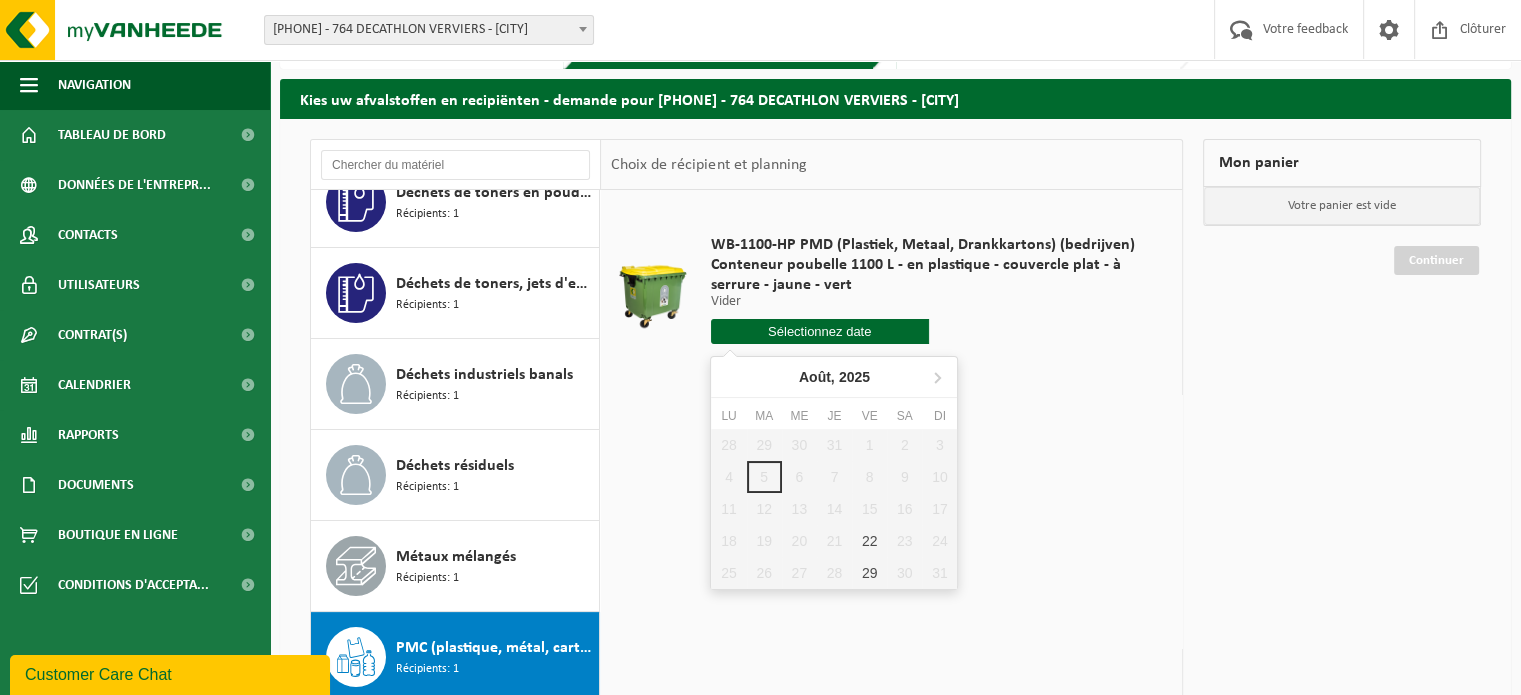 click at bounding box center (820, 331) 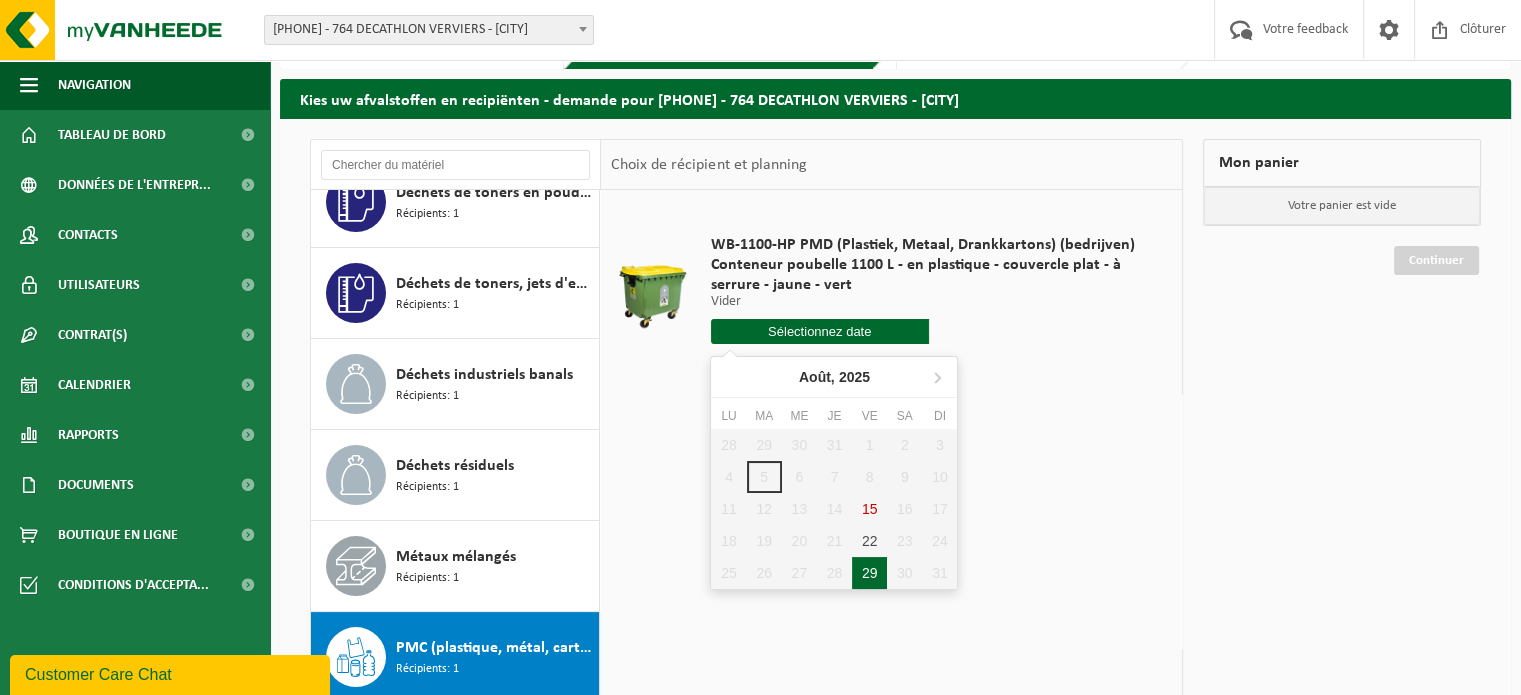 click on "29" at bounding box center (869, 573) 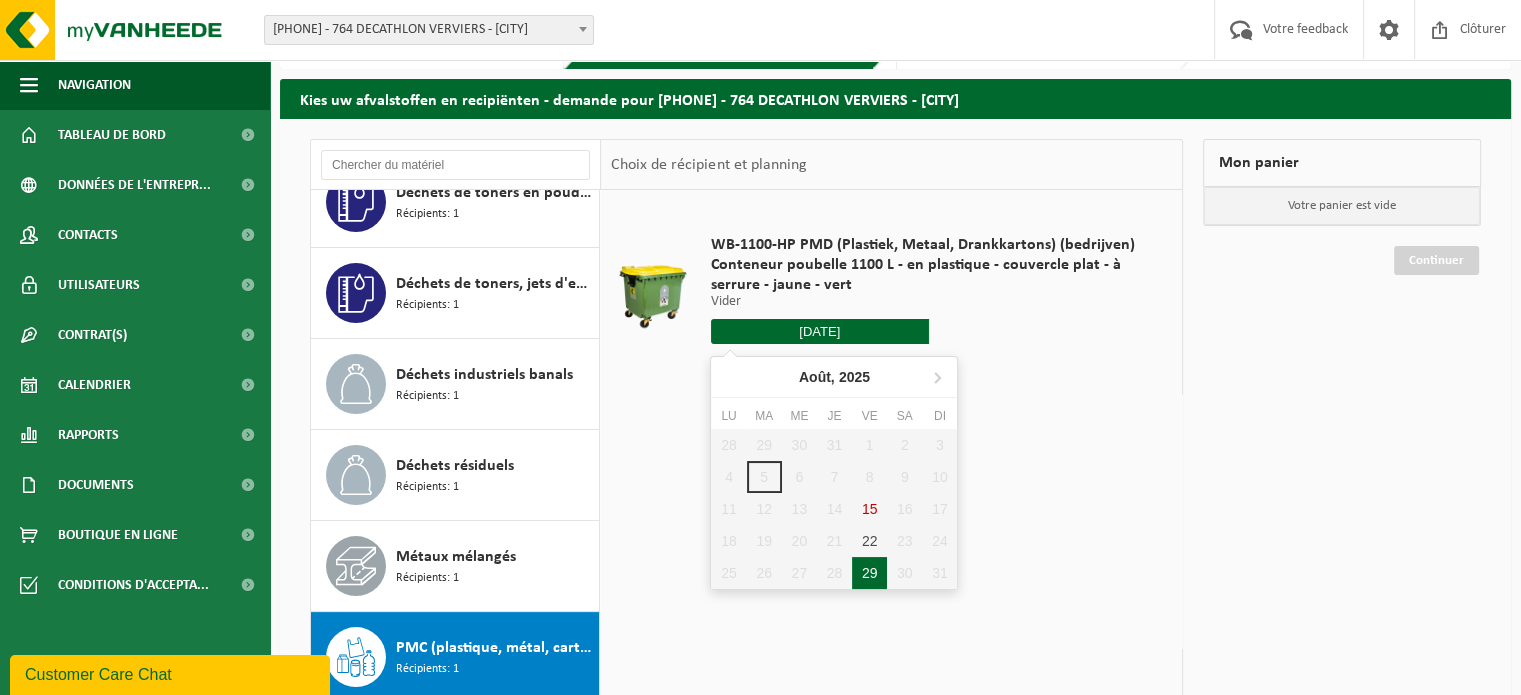 type on "à partir de 2025-08-29" 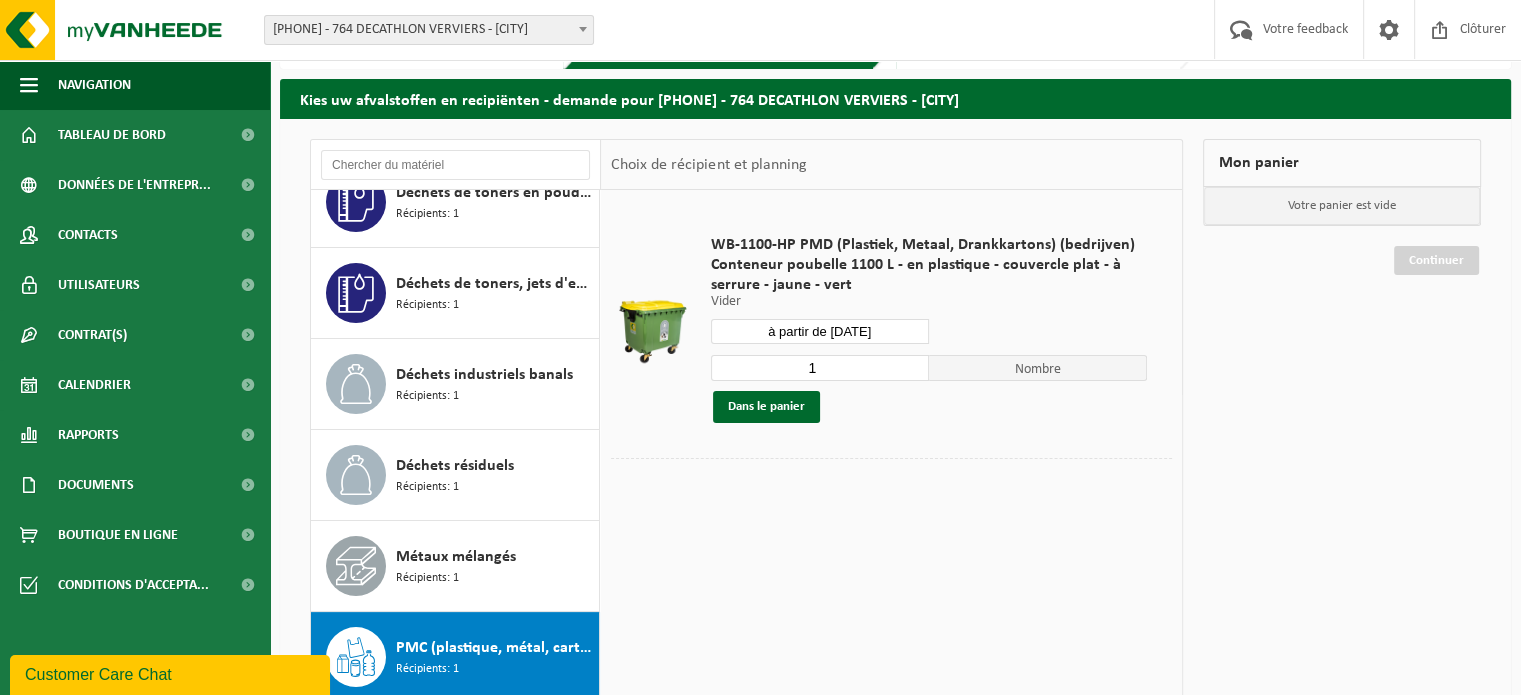 click on "1" at bounding box center (820, 368) 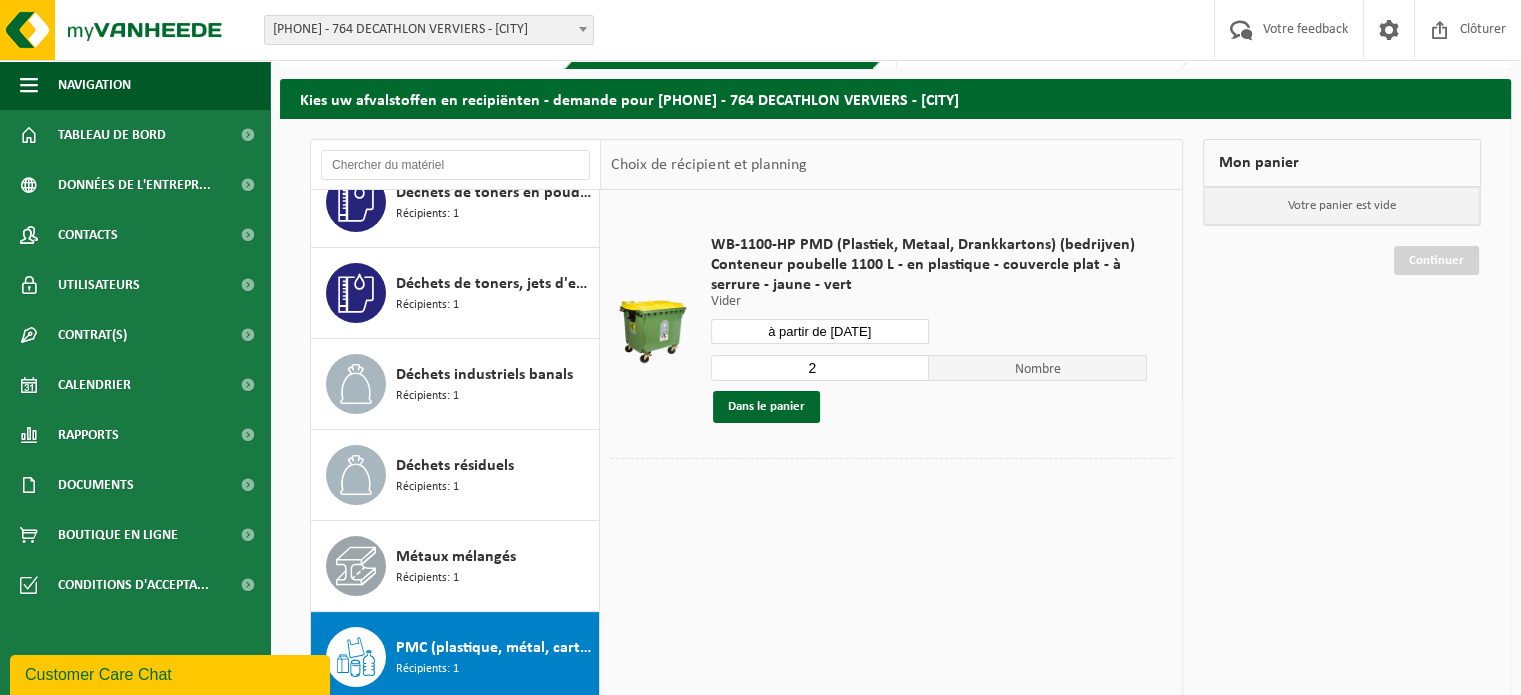 click on "2" at bounding box center (820, 368) 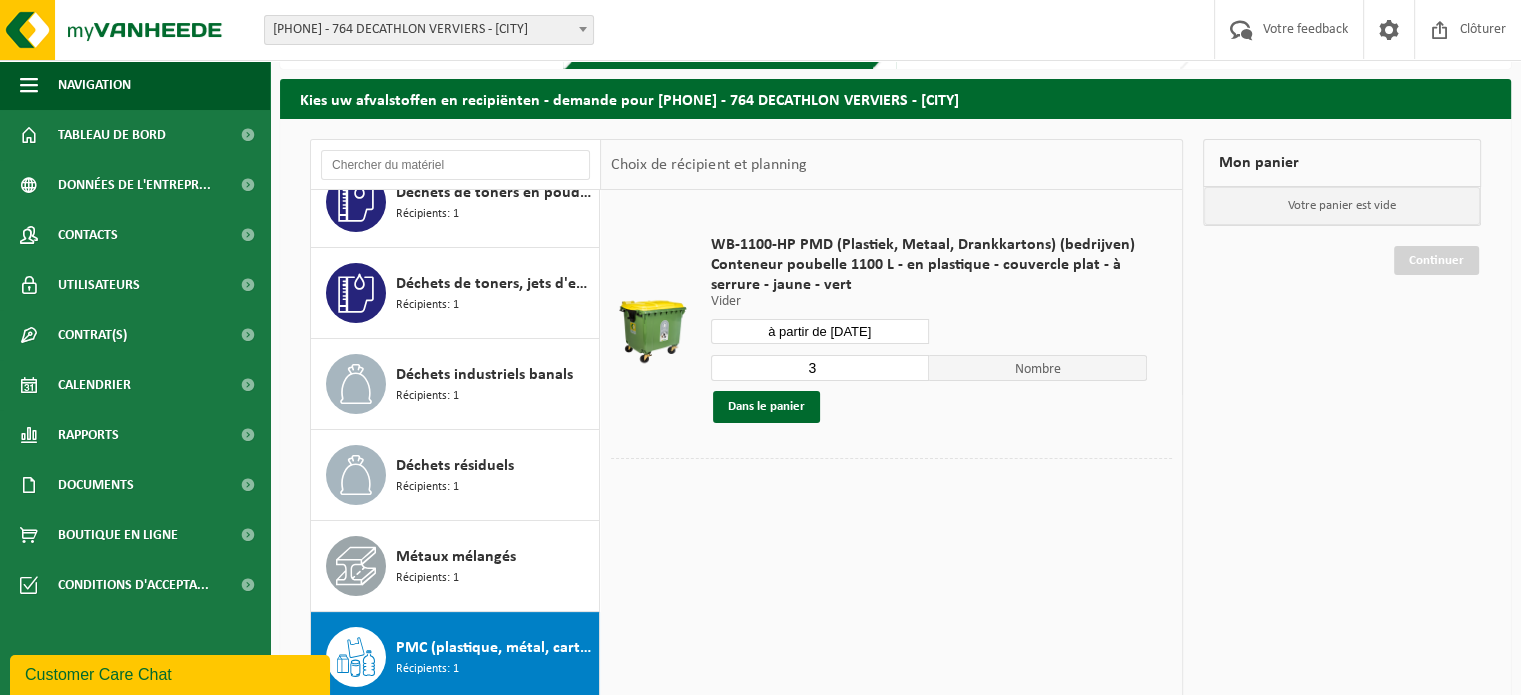 click on "3" at bounding box center (820, 368) 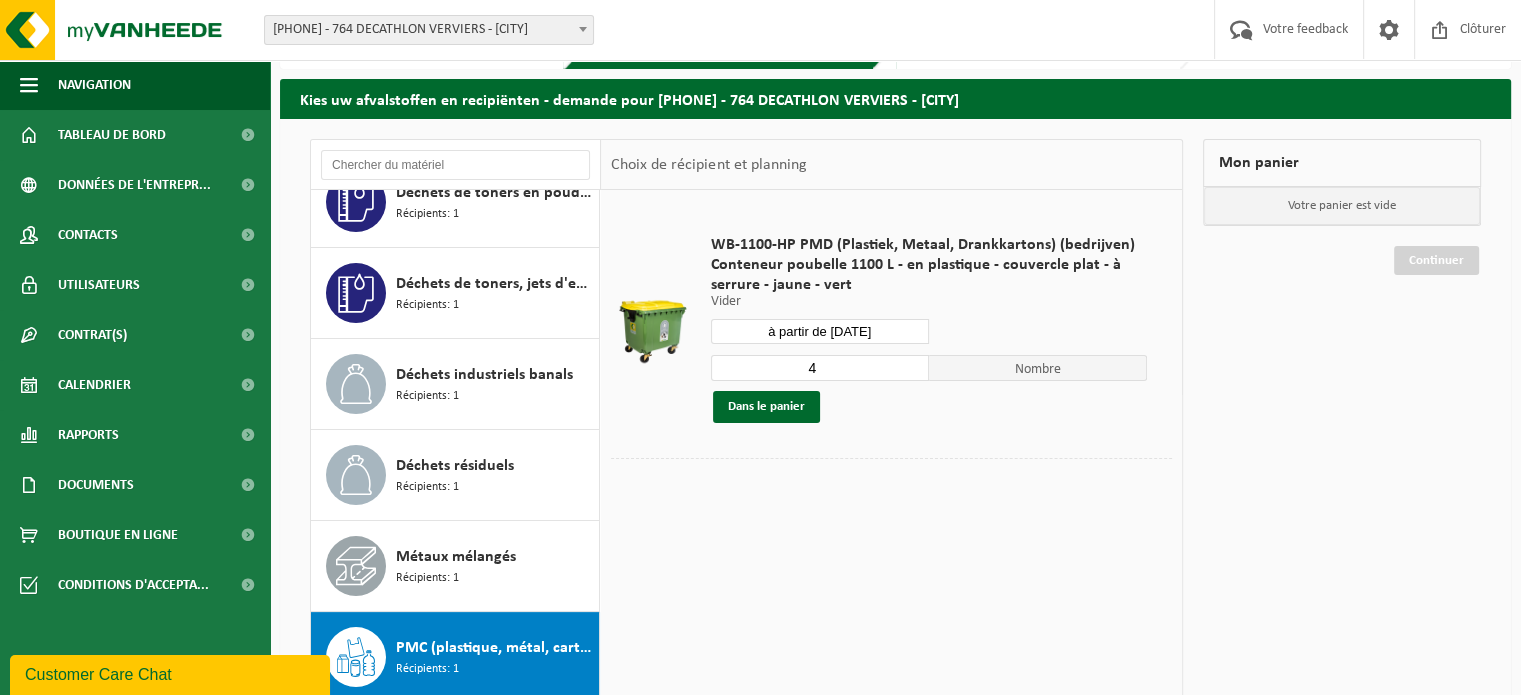 click on "4" at bounding box center (820, 368) 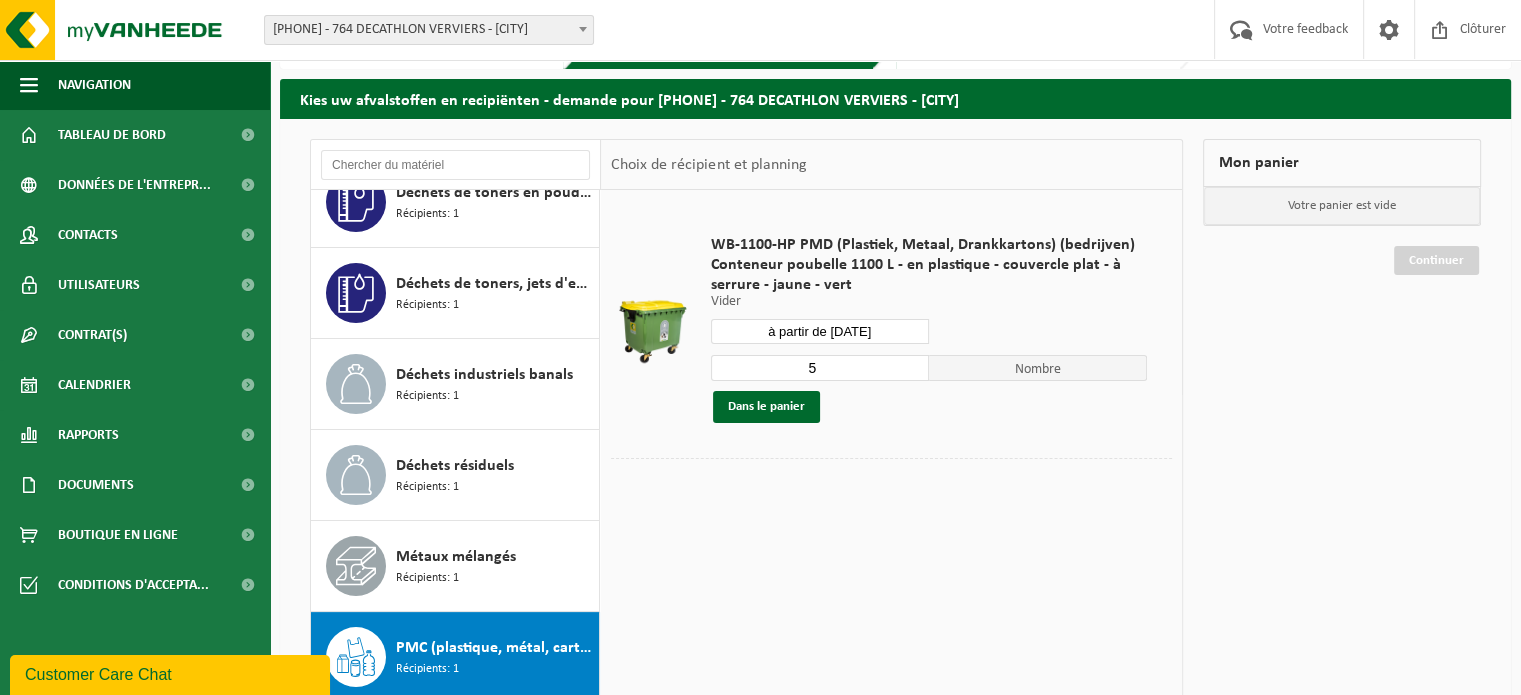 click on "5" at bounding box center (820, 368) 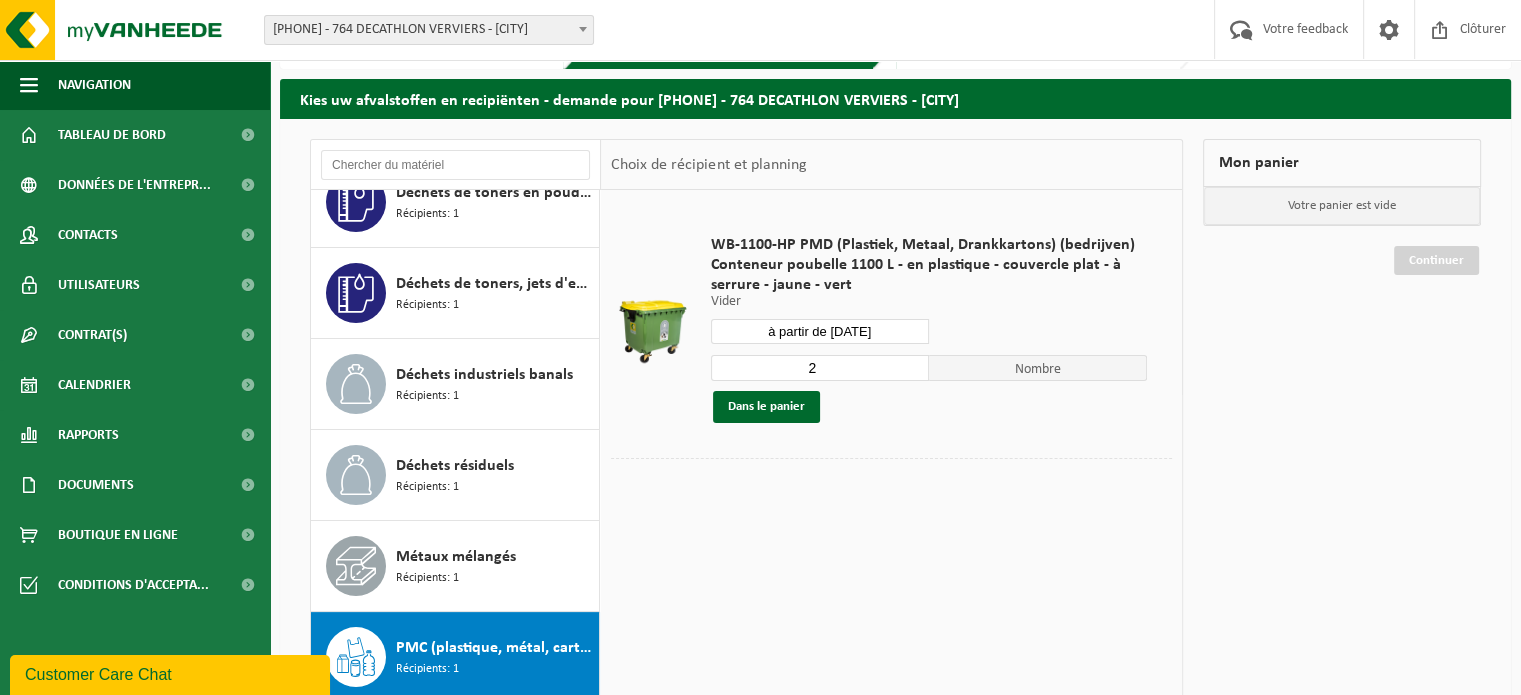 drag, startPoint x: 921, startPoint y: 359, endPoint x: 972, endPoint y: 456, distance: 109.59015 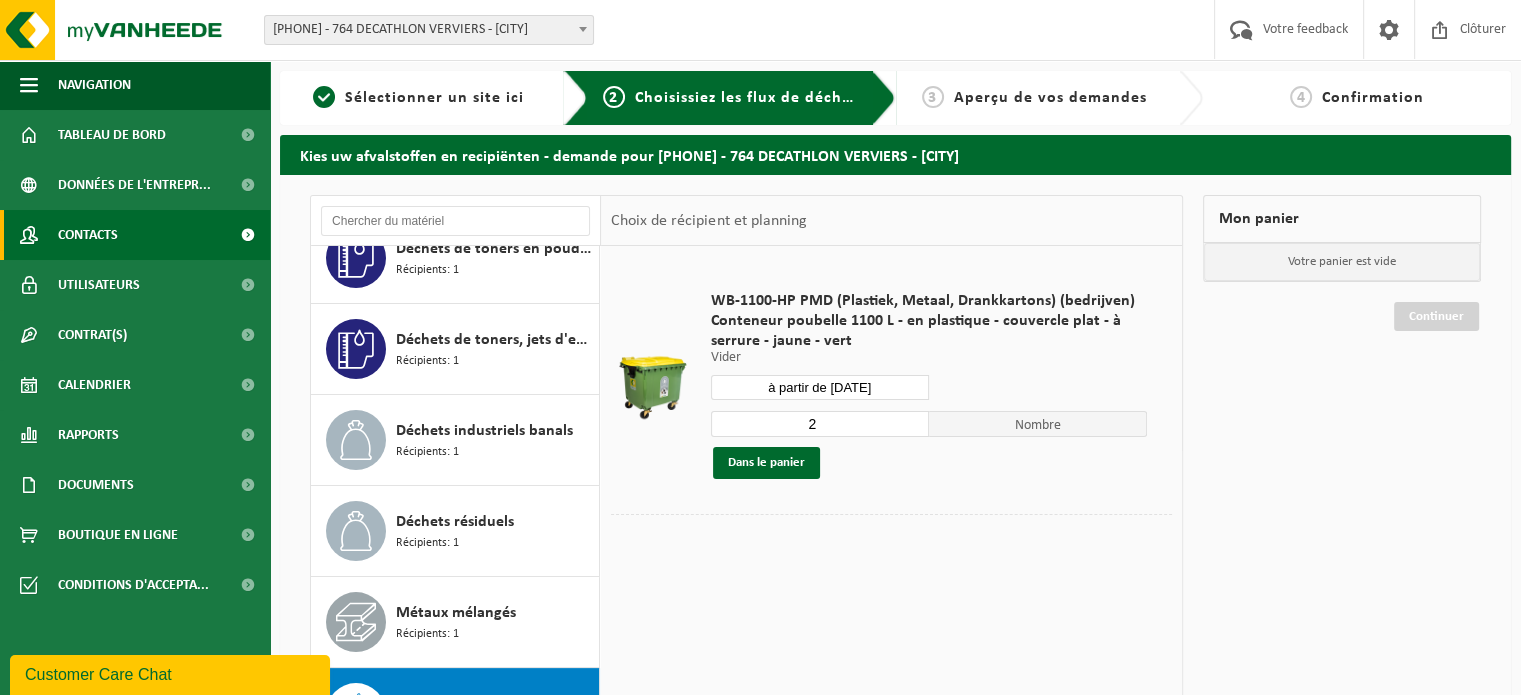 click on "Contacts" at bounding box center (135, 235) 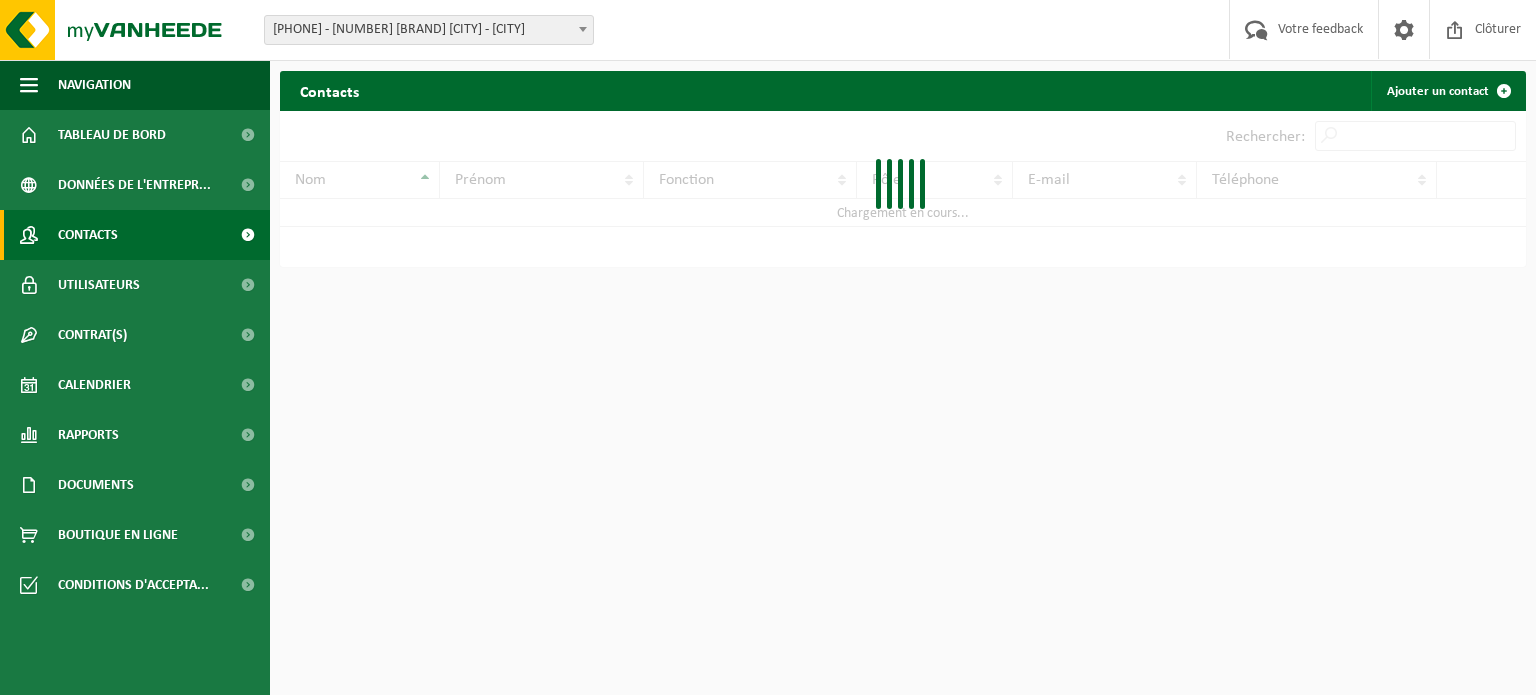 scroll, scrollTop: 0, scrollLeft: 0, axis: both 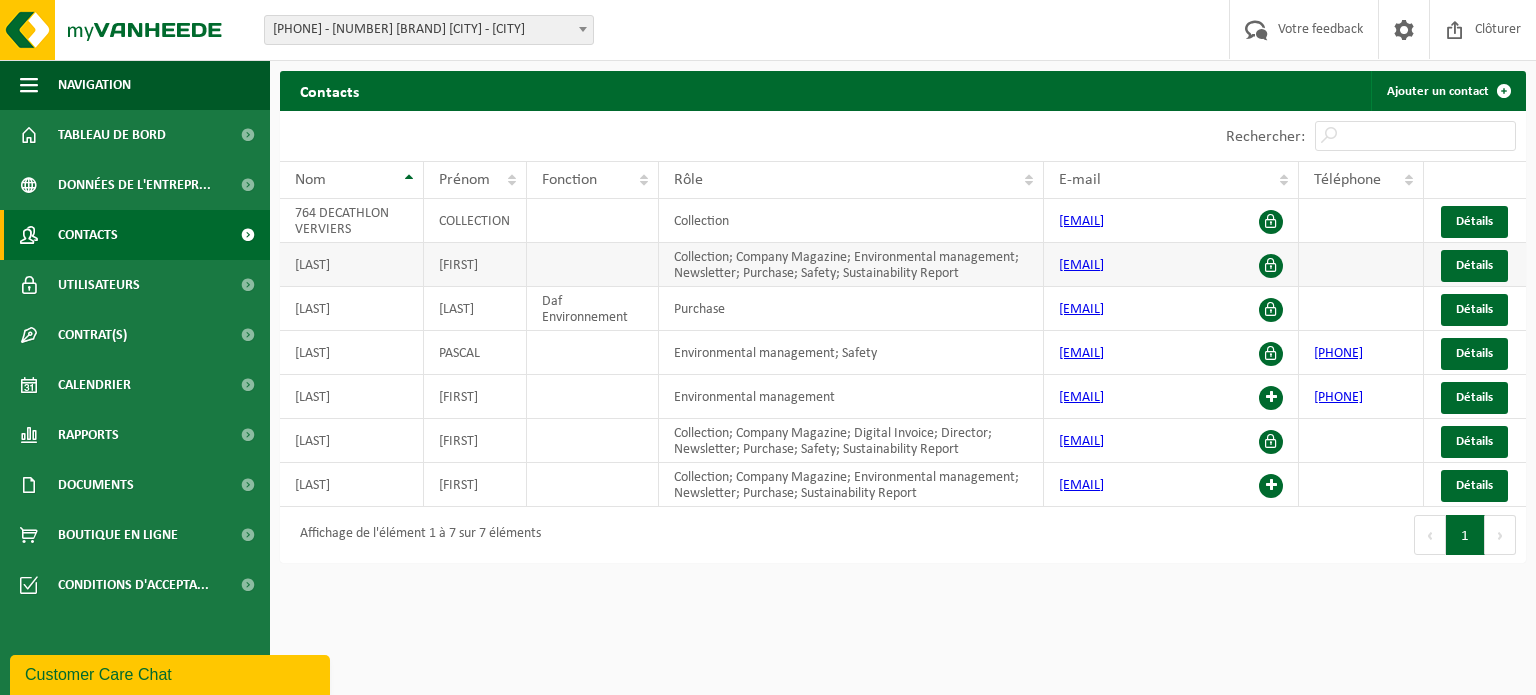 click at bounding box center (1271, 266) 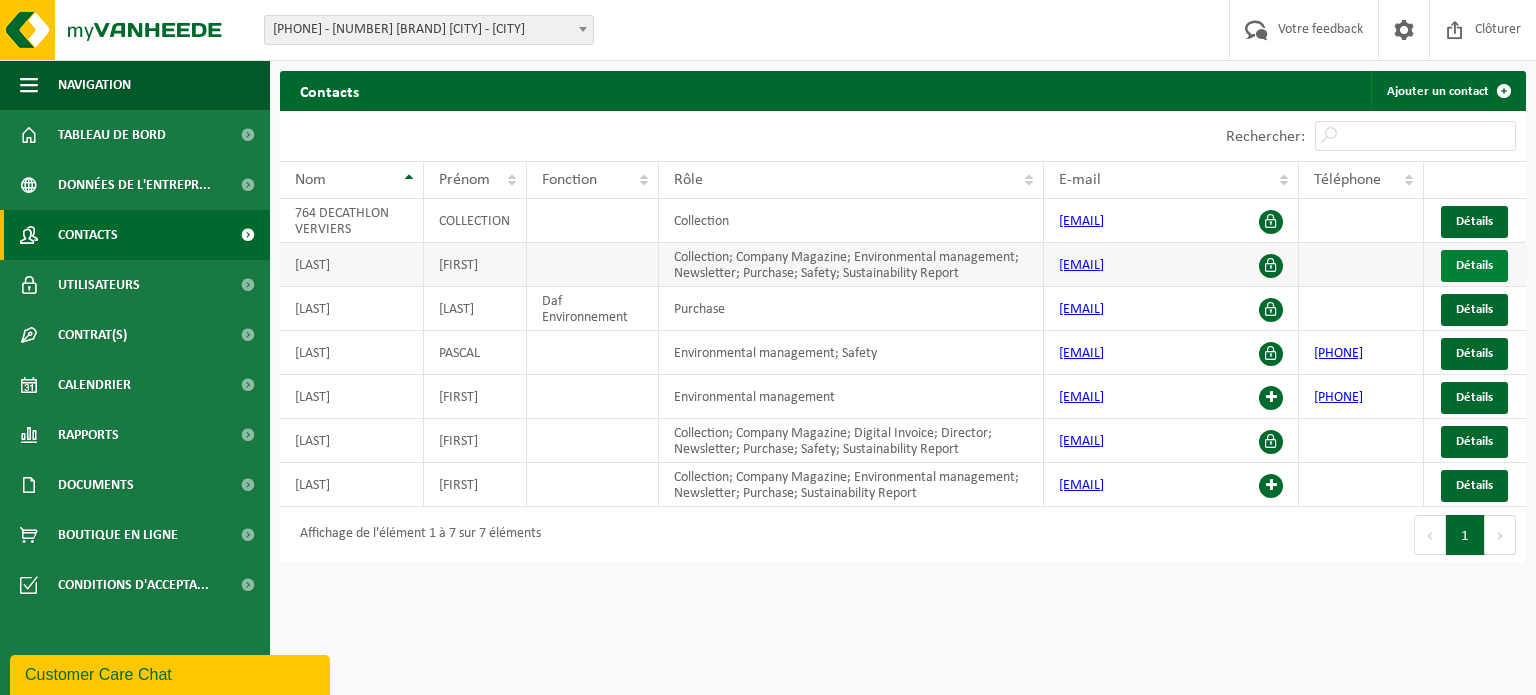 click on "Détails" at bounding box center (1474, 265) 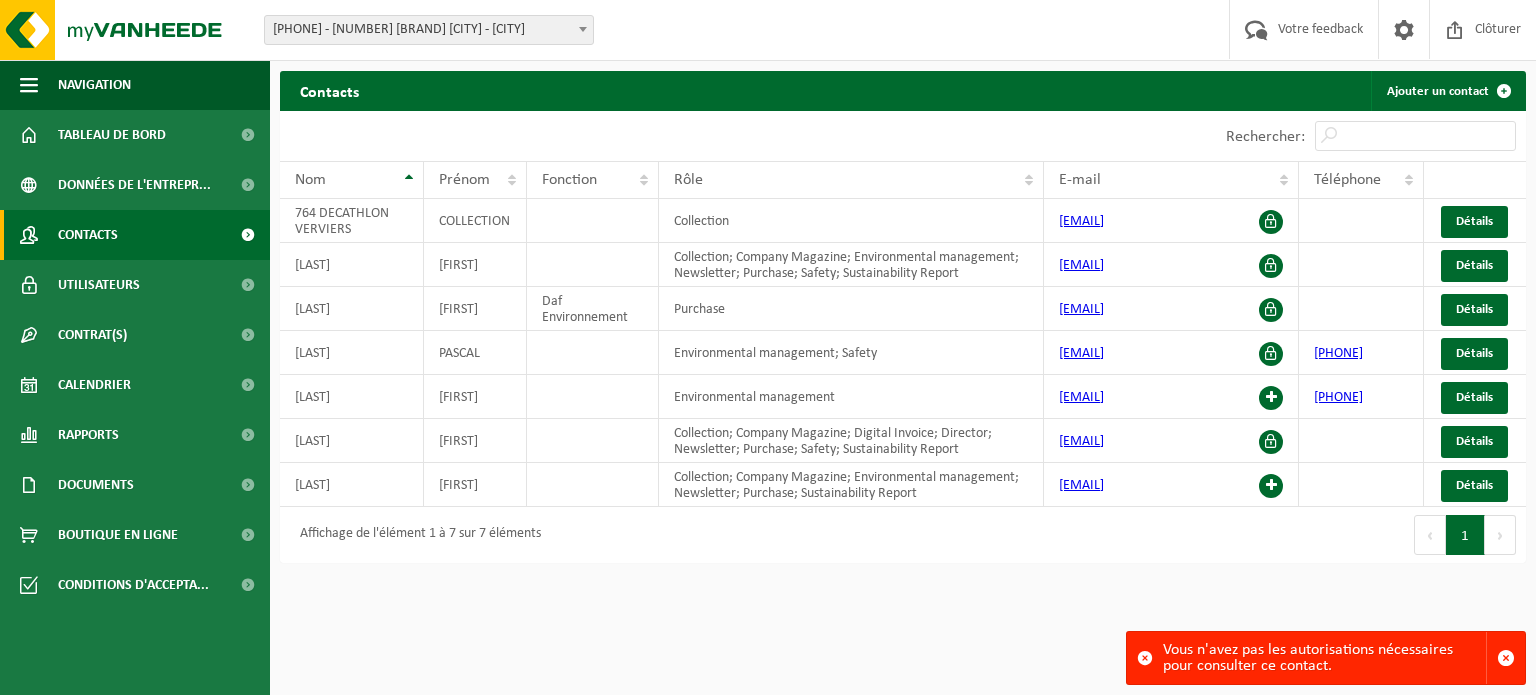 scroll, scrollTop: 0, scrollLeft: 0, axis: both 